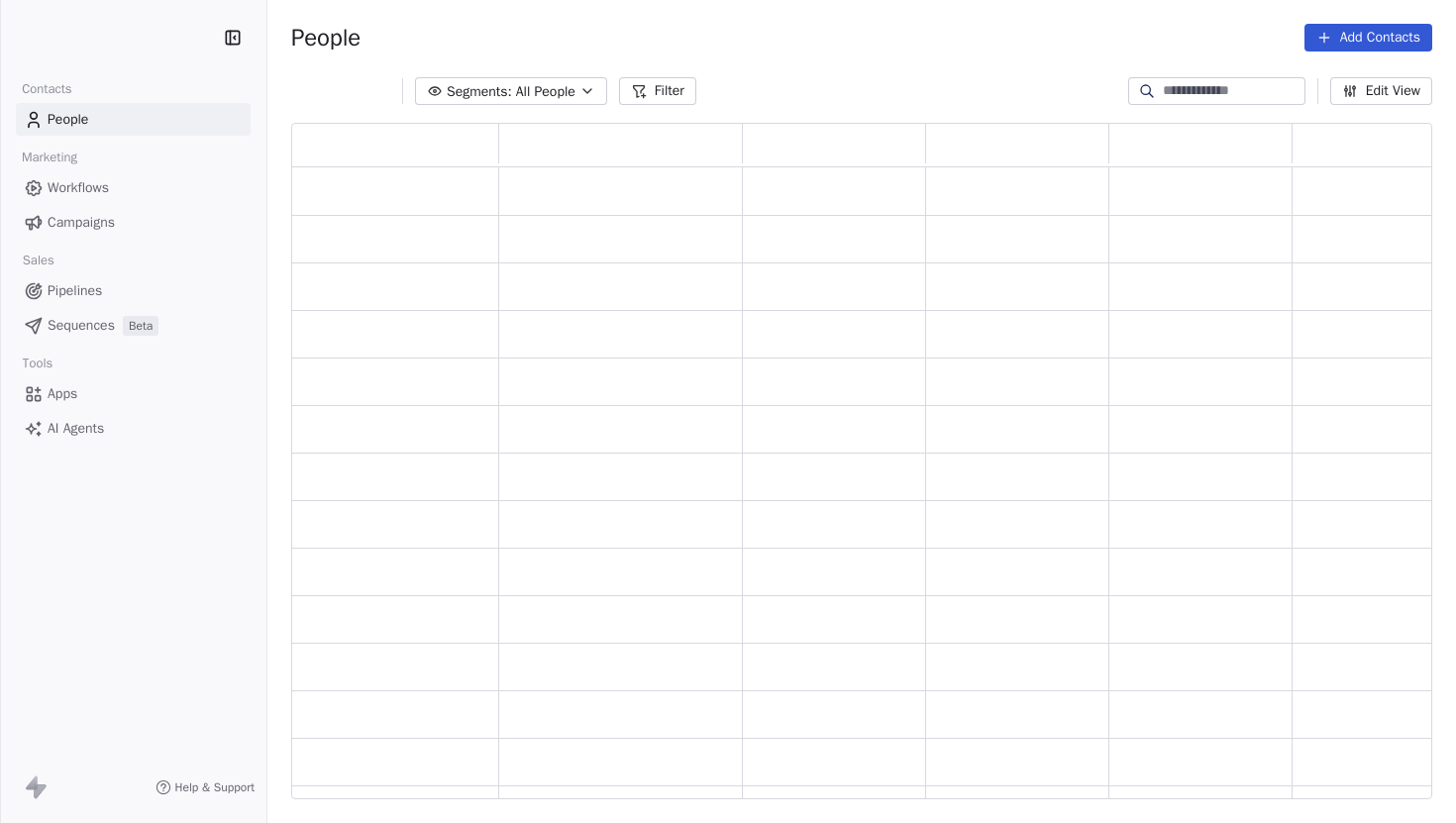 scroll, scrollTop: 0, scrollLeft: 0, axis: both 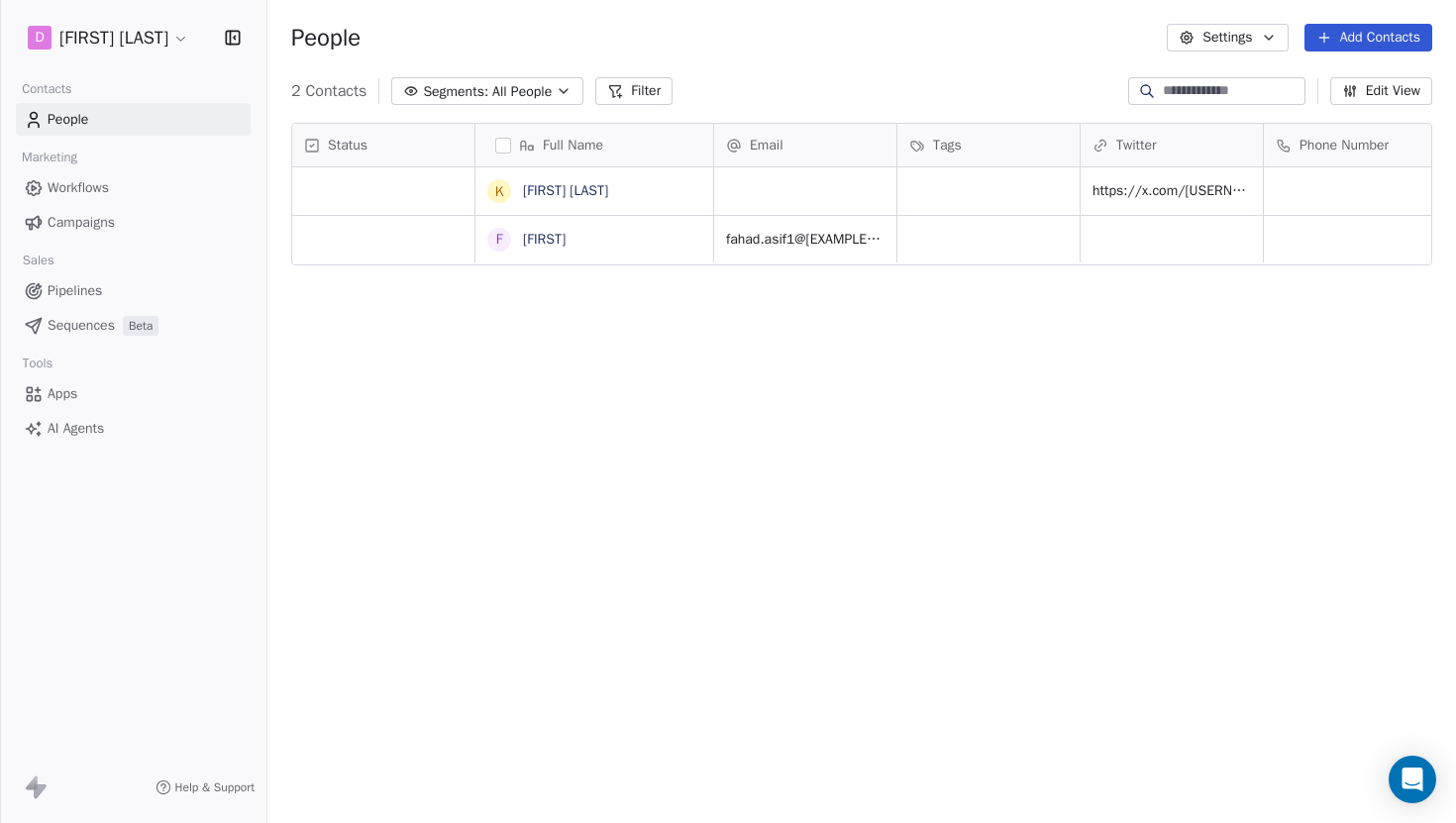 click on "Contacts People Marketing Workflows Campaigns Sales Pipelines Sequences Beta Tools Apps AI Agents Help & Support People Settings  Add Contacts 2 Contacts Segments: All People Filter  Edit View Tag Add to Sequence Export Status Full Name Email Tags Twitter Phone Number K Khushal Khan https://x.com/[USERNAME] F Fahad fahad.asif1@[EXAMPLE.COM]
To pick up a draggable item, press the space bar.
While dragging, use the arrow keys to move the item.
Press space again to drop the item in its new position, or press escape to cancel." at bounding box center [728, 411] 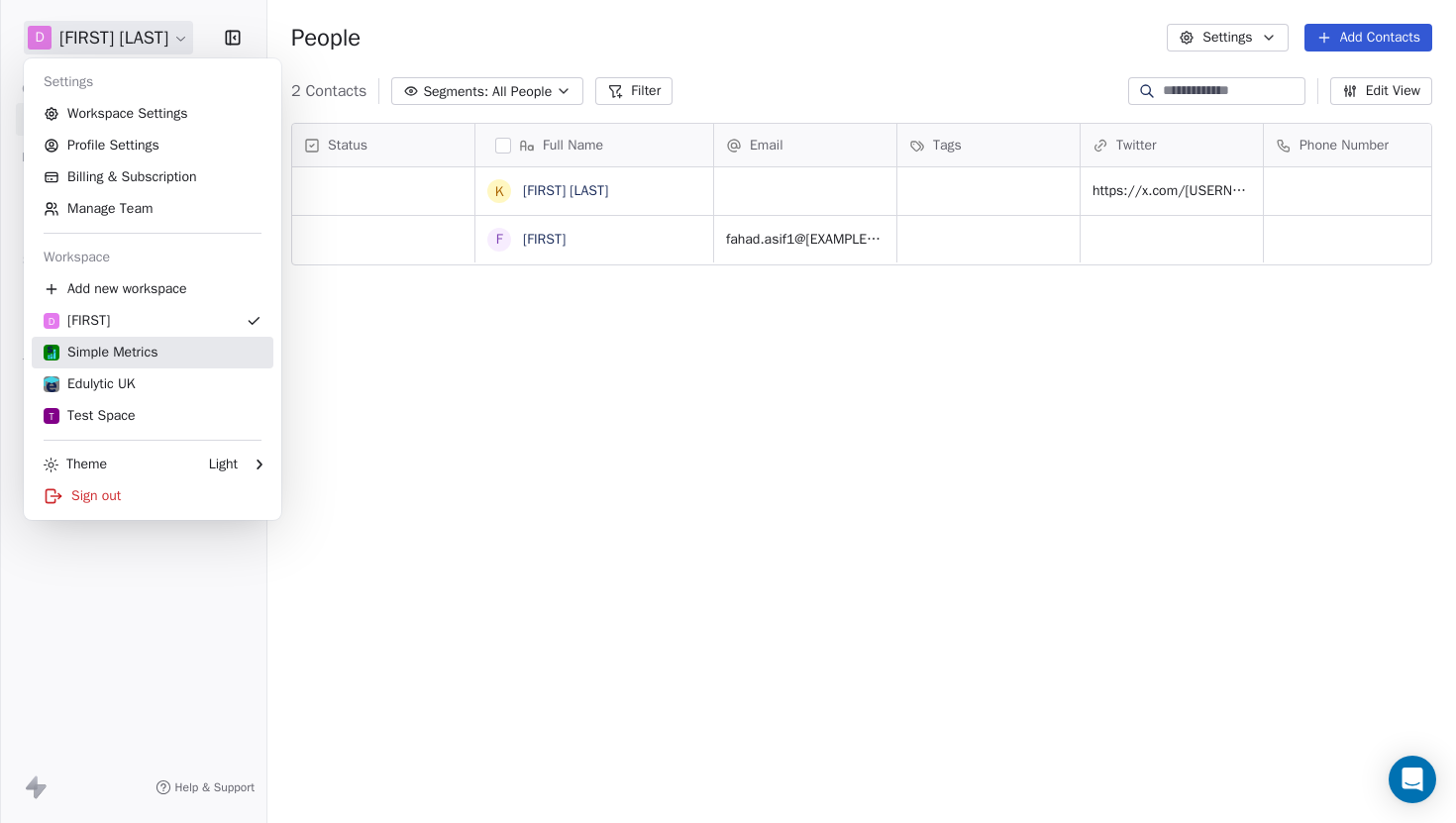 click on "Simple Metrics" at bounding box center [100, 353] 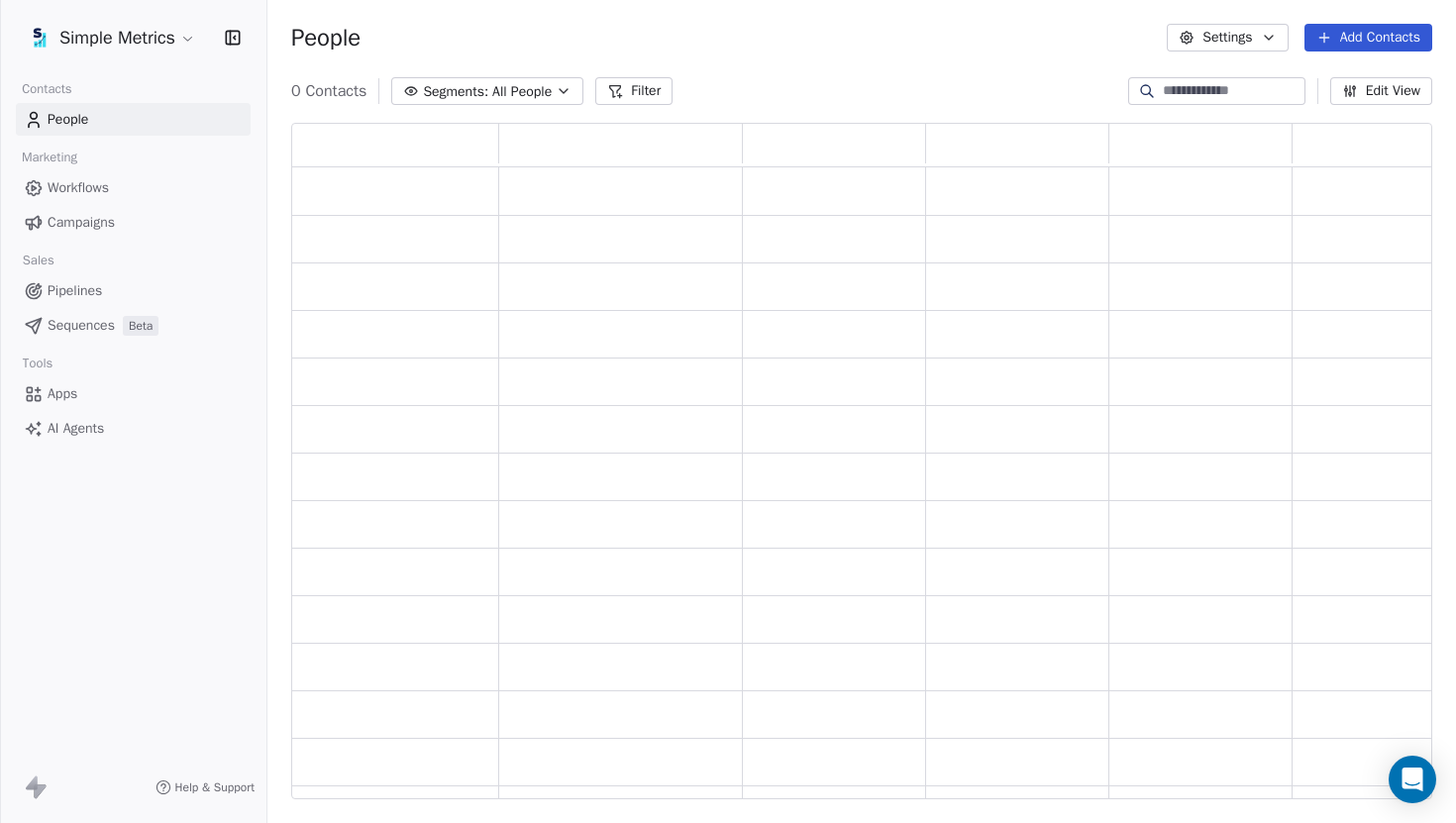 scroll, scrollTop: 0, scrollLeft: 1, axis: horizontal 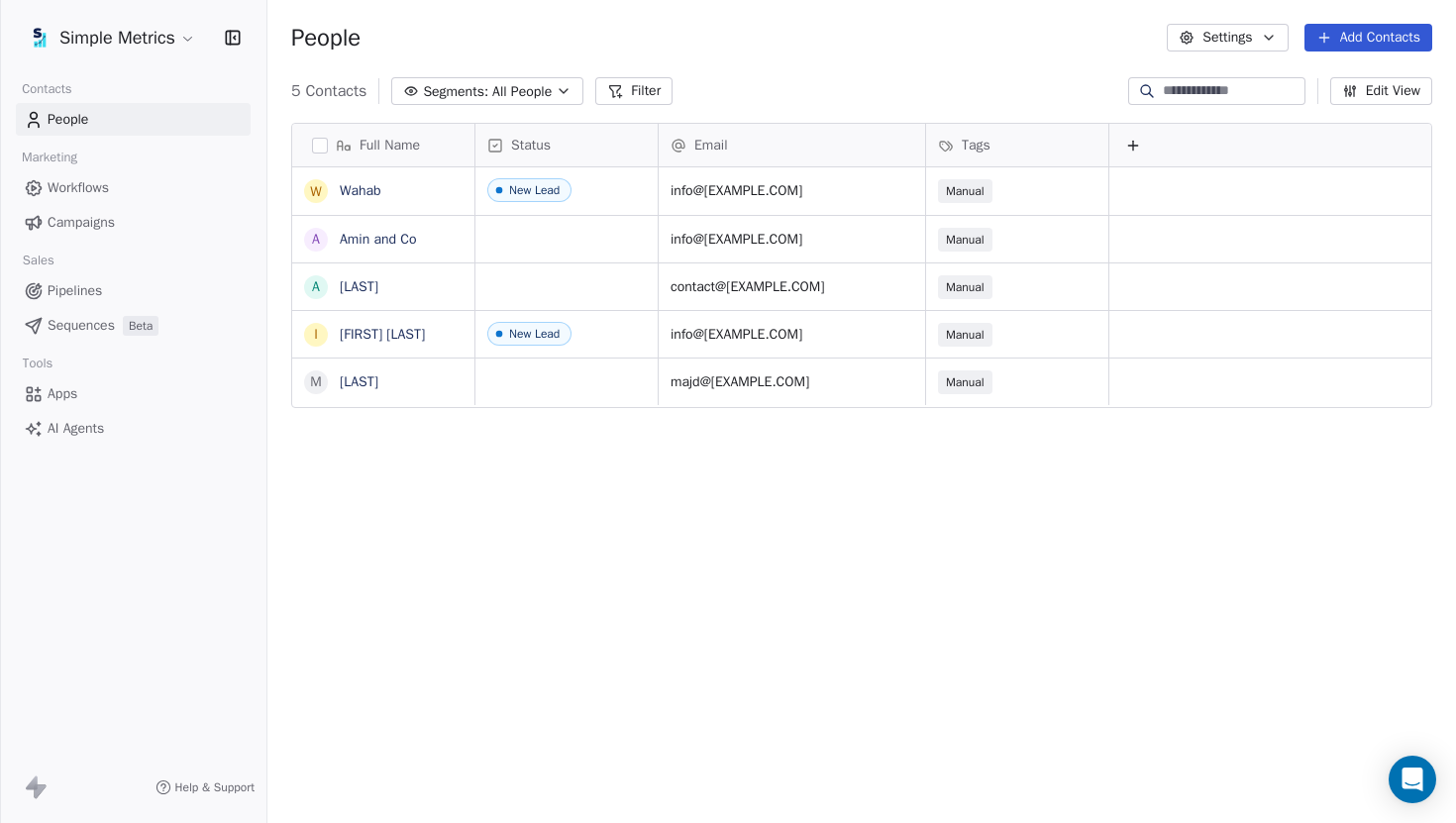 click on "Full Name W Wahab A Amin and Co A Asim I Ijlal Haider M Majd Email Status Tags info@[EXAMPLE.COM] New Lead Manual info@[EXAMPLE.COM] Manual contact@[EXAMPLE.COM] Manual New Lead info@[EXAMPLE.COM] Manual majd@[EXAMPLE.COM] Manual
To pick up a draggable item, press the space bar.
While dragging, use the arrow keys to move the item.
Press space again to drop the item in its new position, or press escape to cancel." at bounding box center [728, 411] 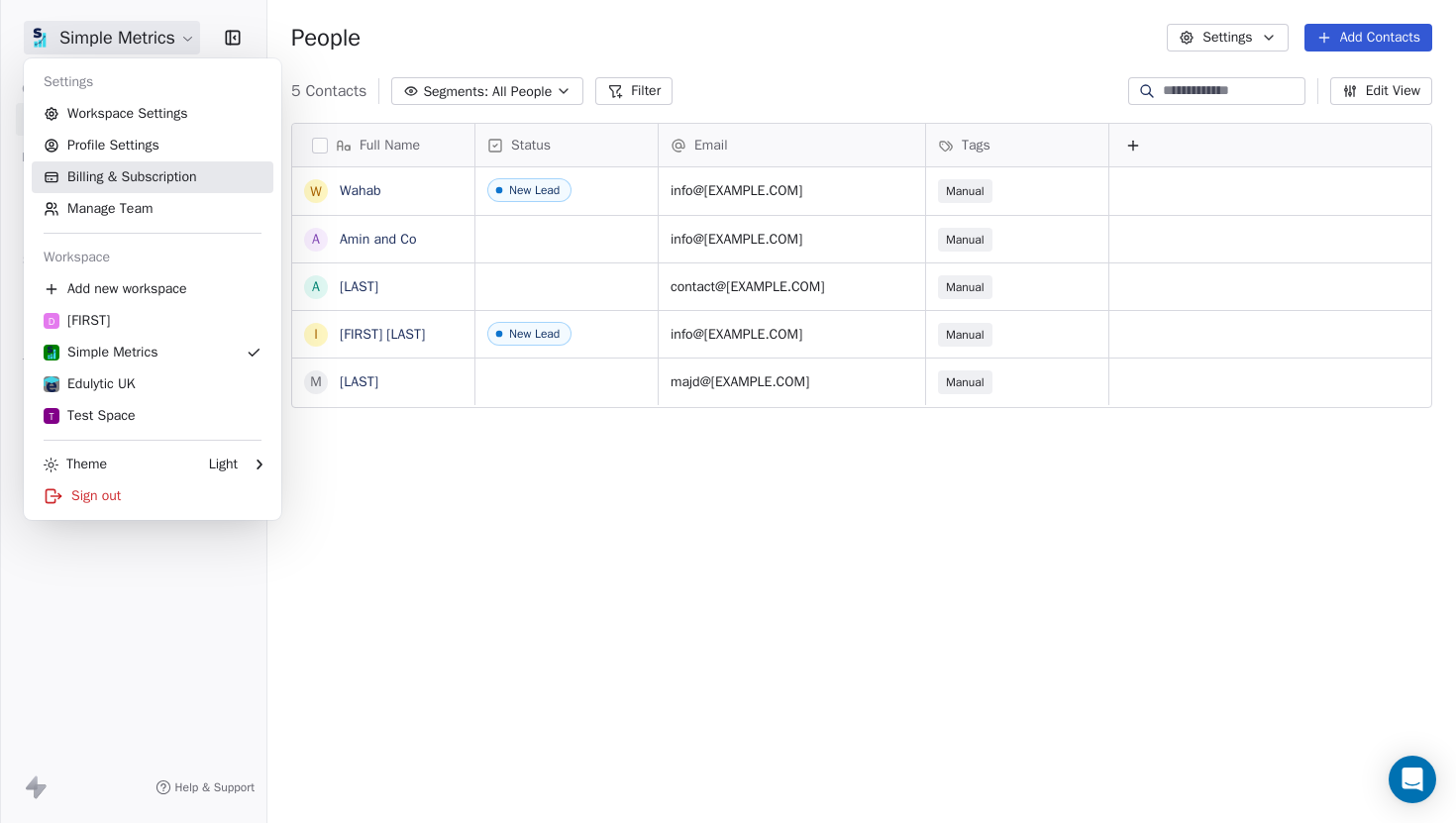click on "Billing & Subscription" at bounding box center [153, 177] 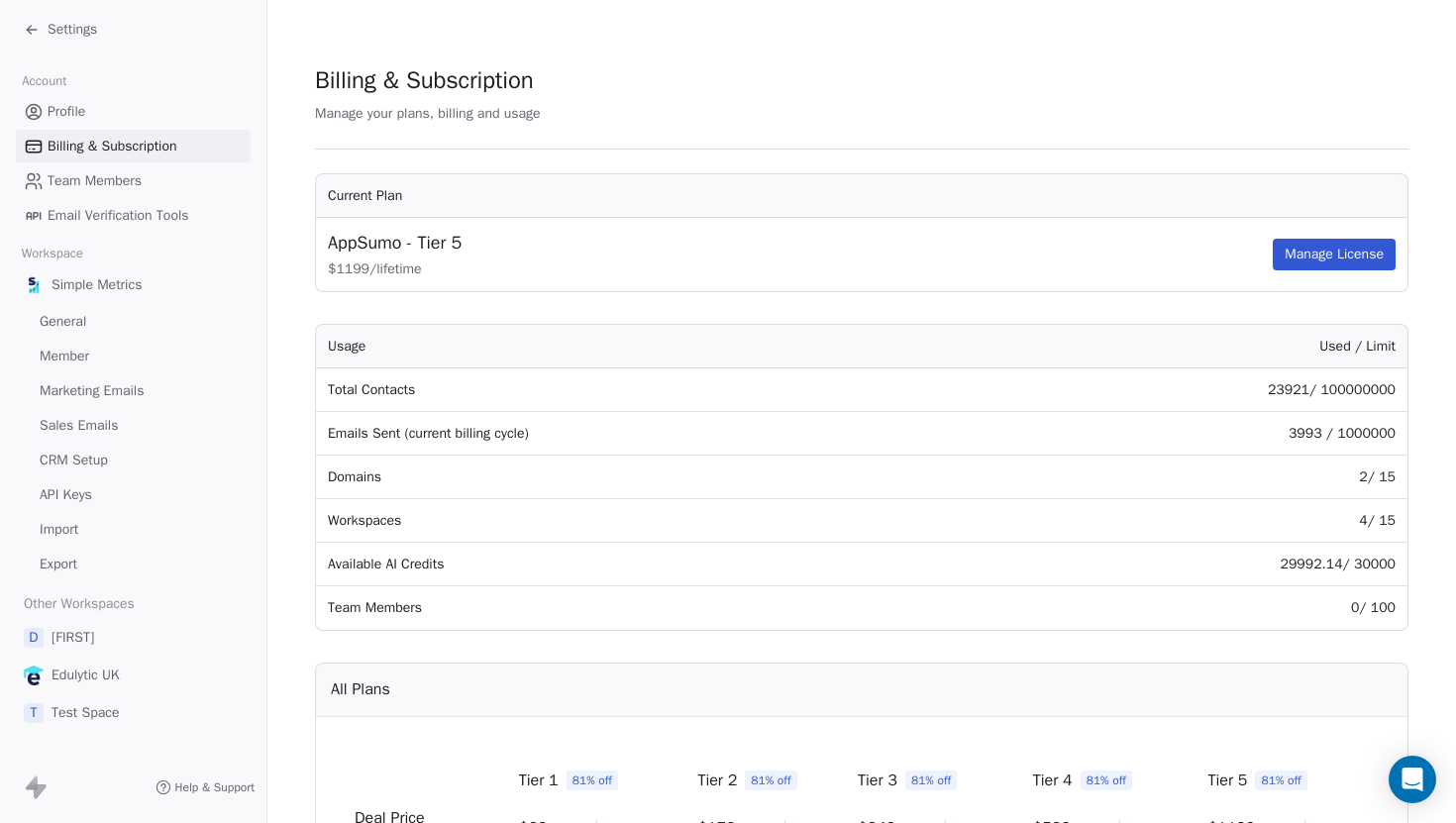 scroll, scrollTop: 120, scrollLeft: 0, axis: vertical 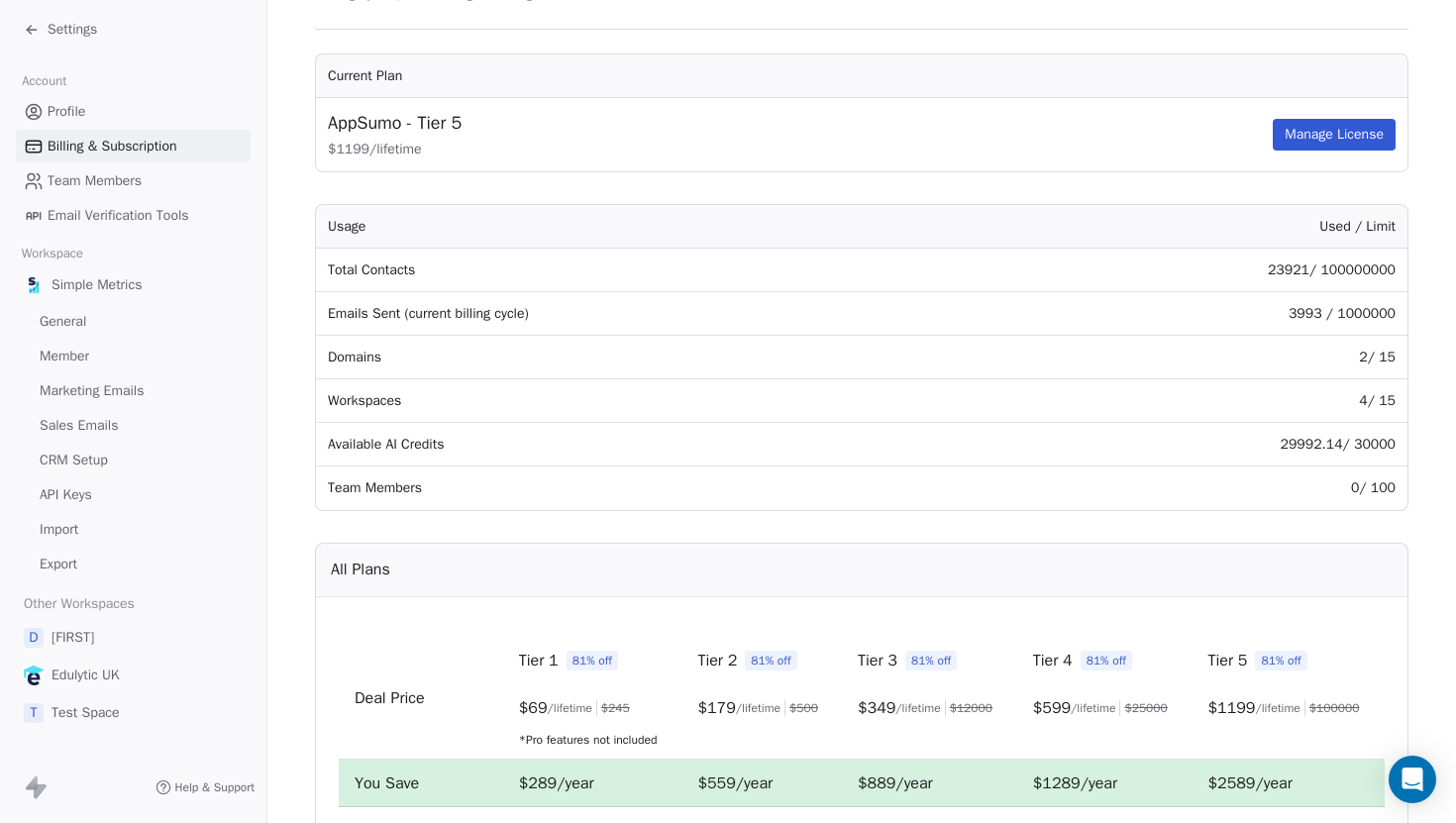 click on "Workspaces" at bounding box center (642, 401) 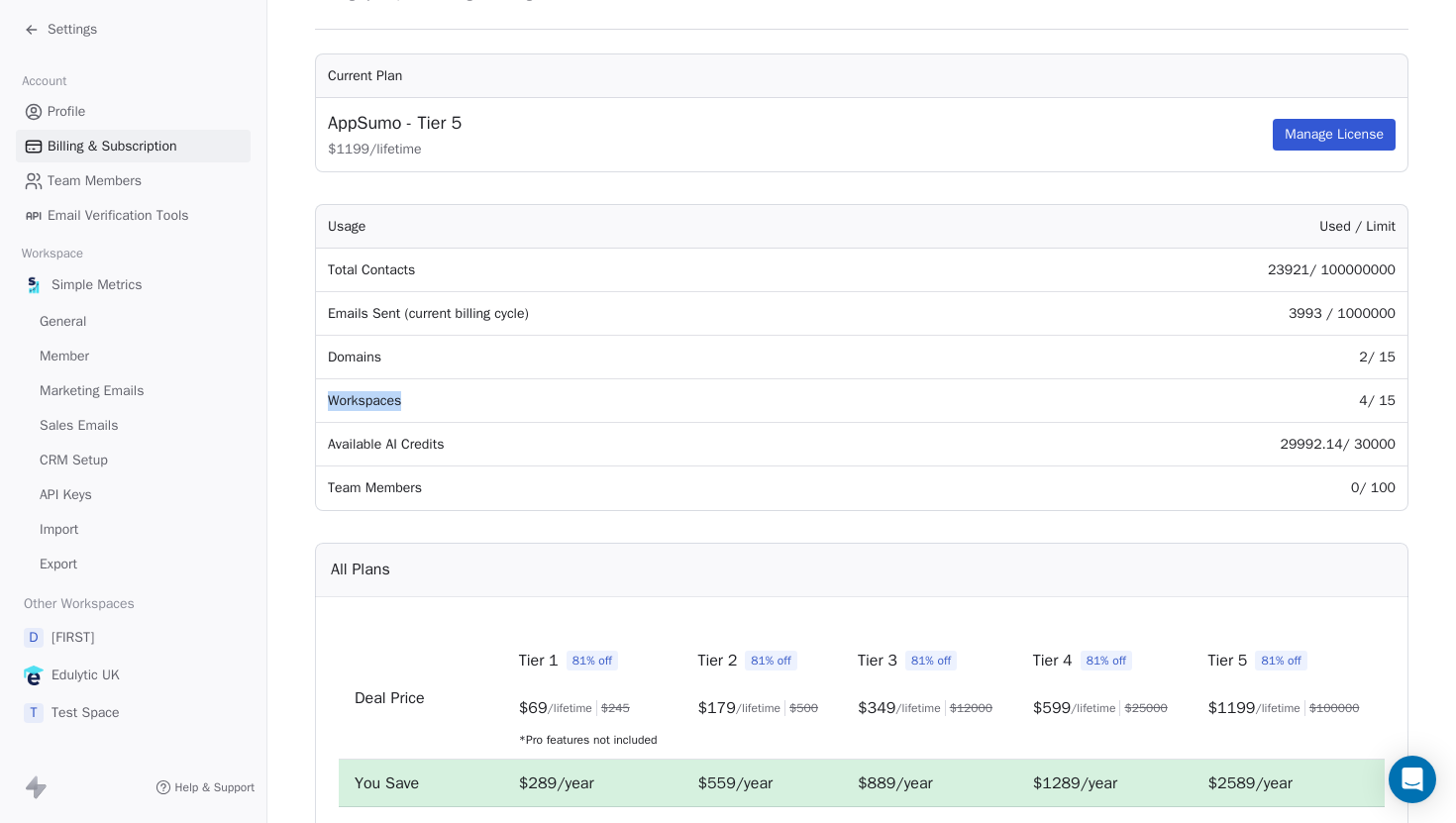 click on "Workspaces" at bounding box center (642, 401) 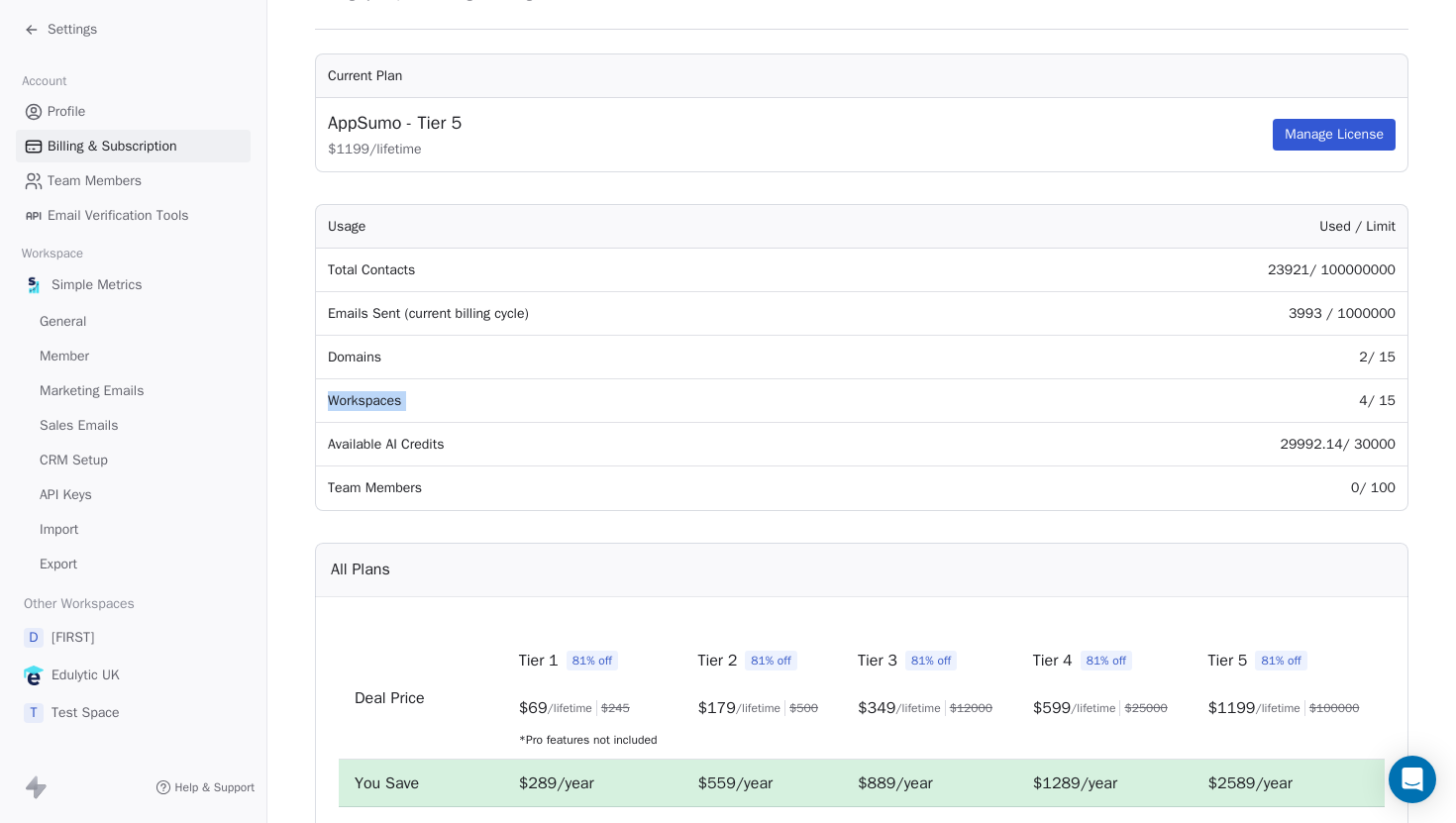 click on "Domains" at bounding box center [642, 358] 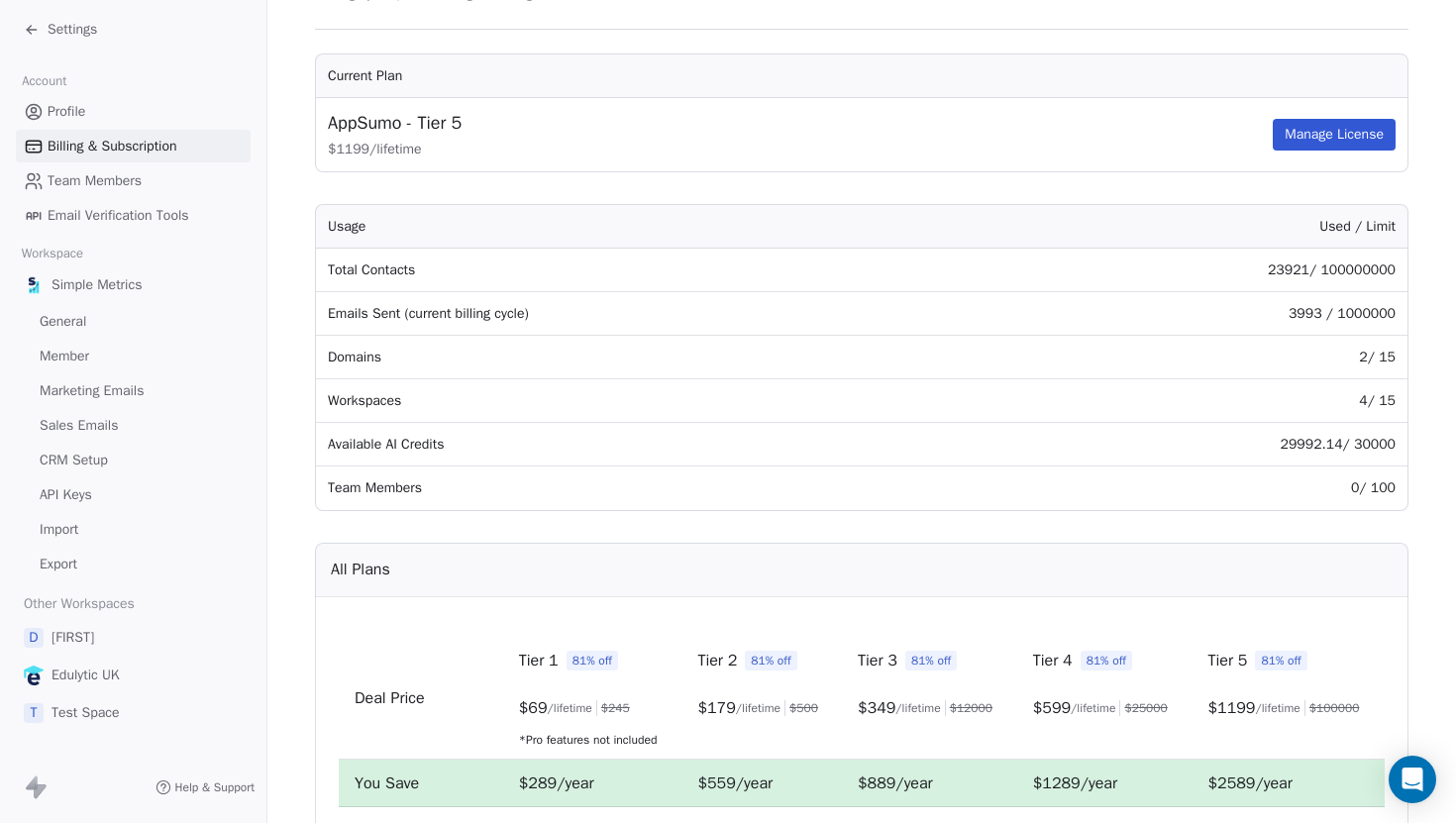 click on "Domains" at bounding box center (642, 358) 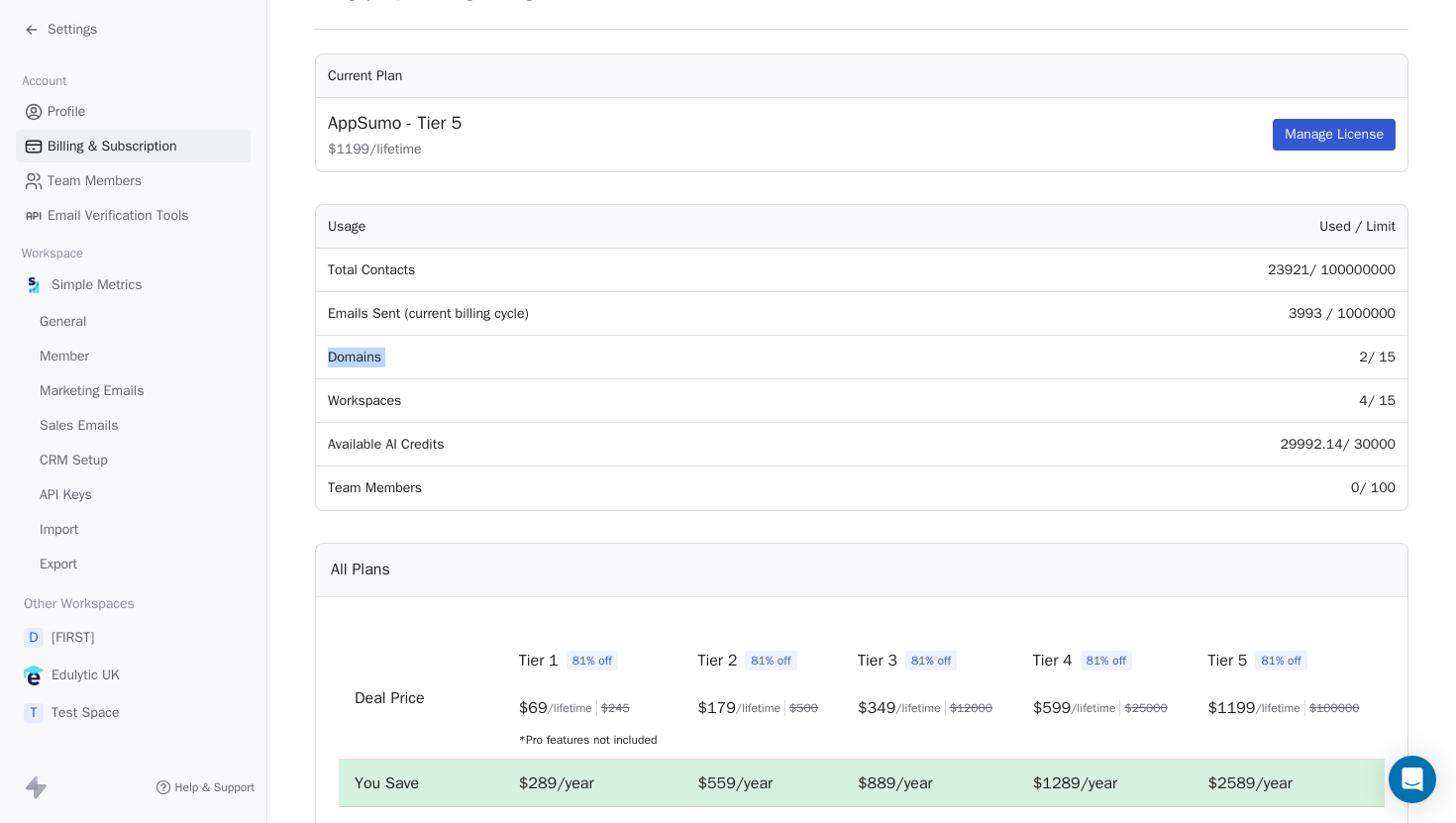 click on "Workspaces" at bounding box center (642, 401) 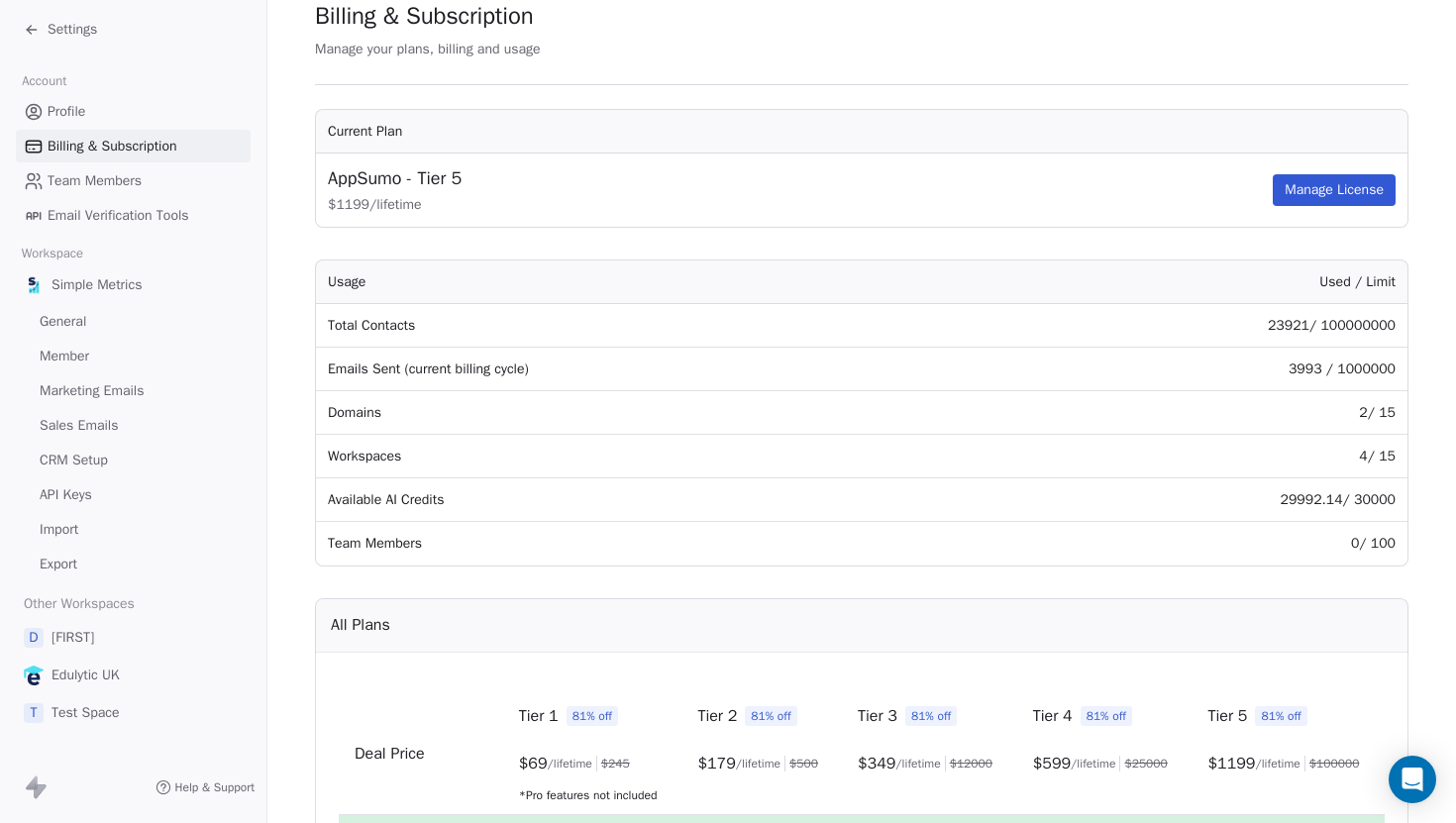 scroll, scrollTop: 0, scrollLeft: 0, axis: both 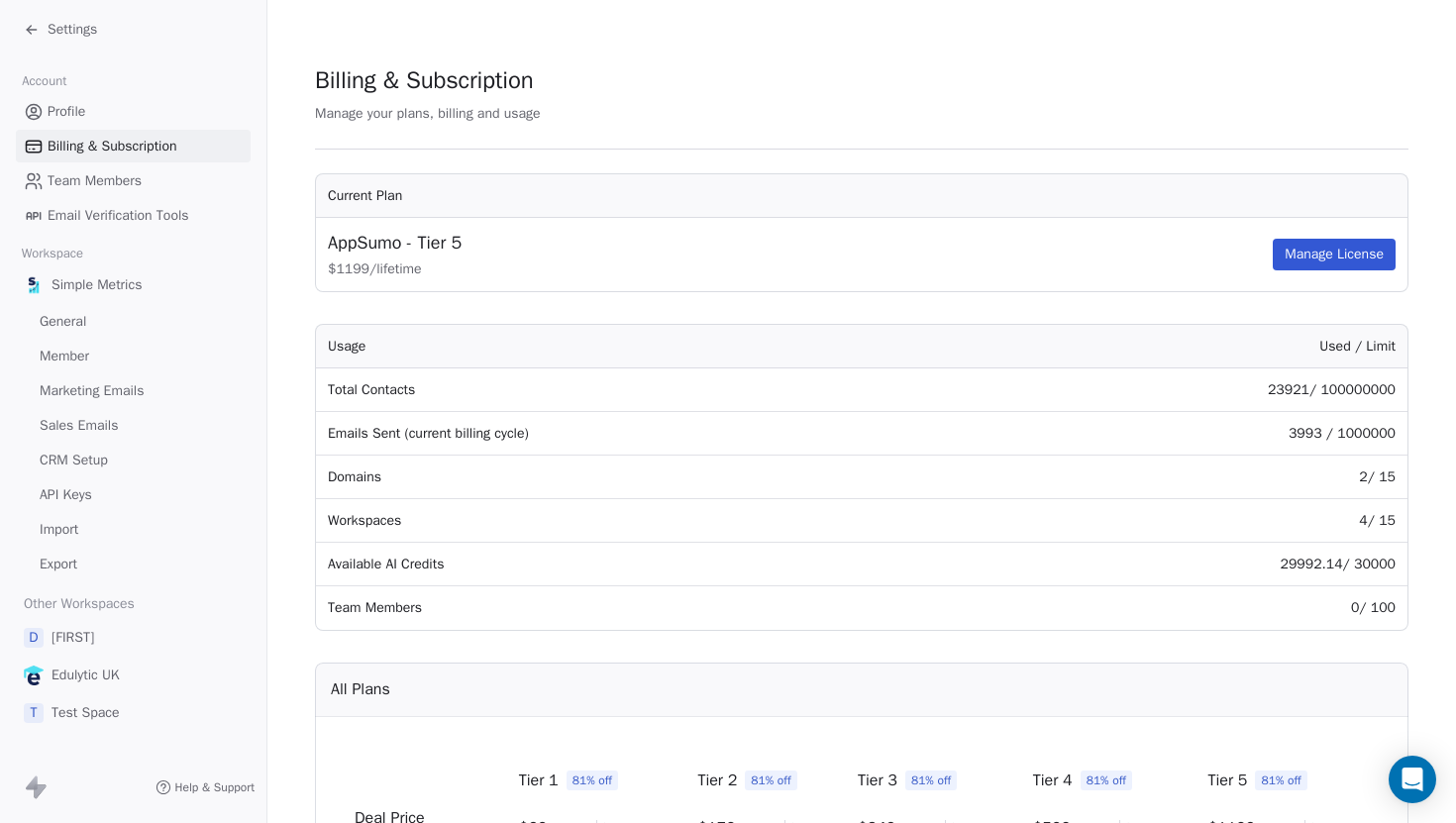 click on "Settings" at bounding box center (72, 30) 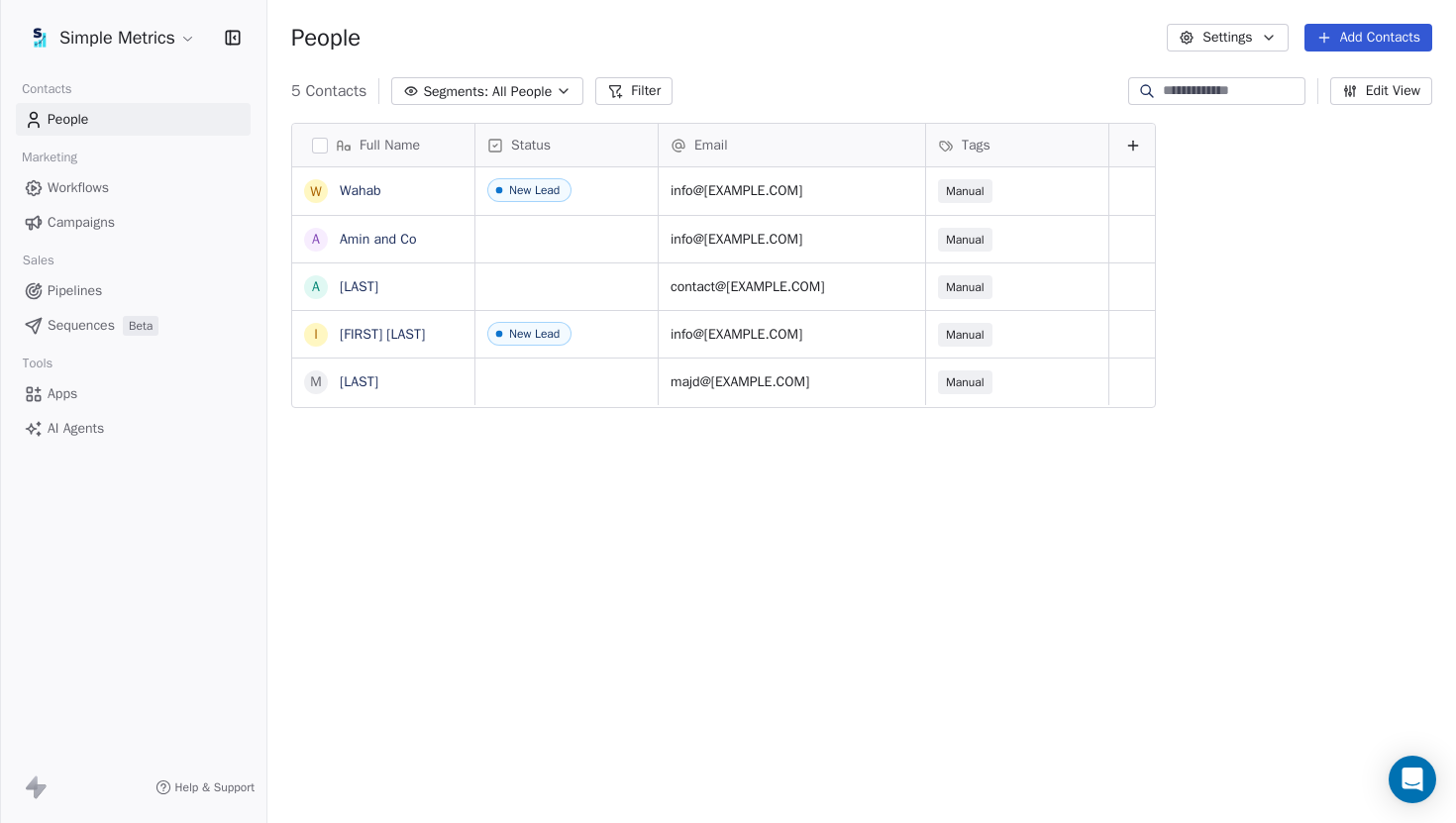scroll, scrollTop: 0, scrollLeft: 1, axis: horizontal 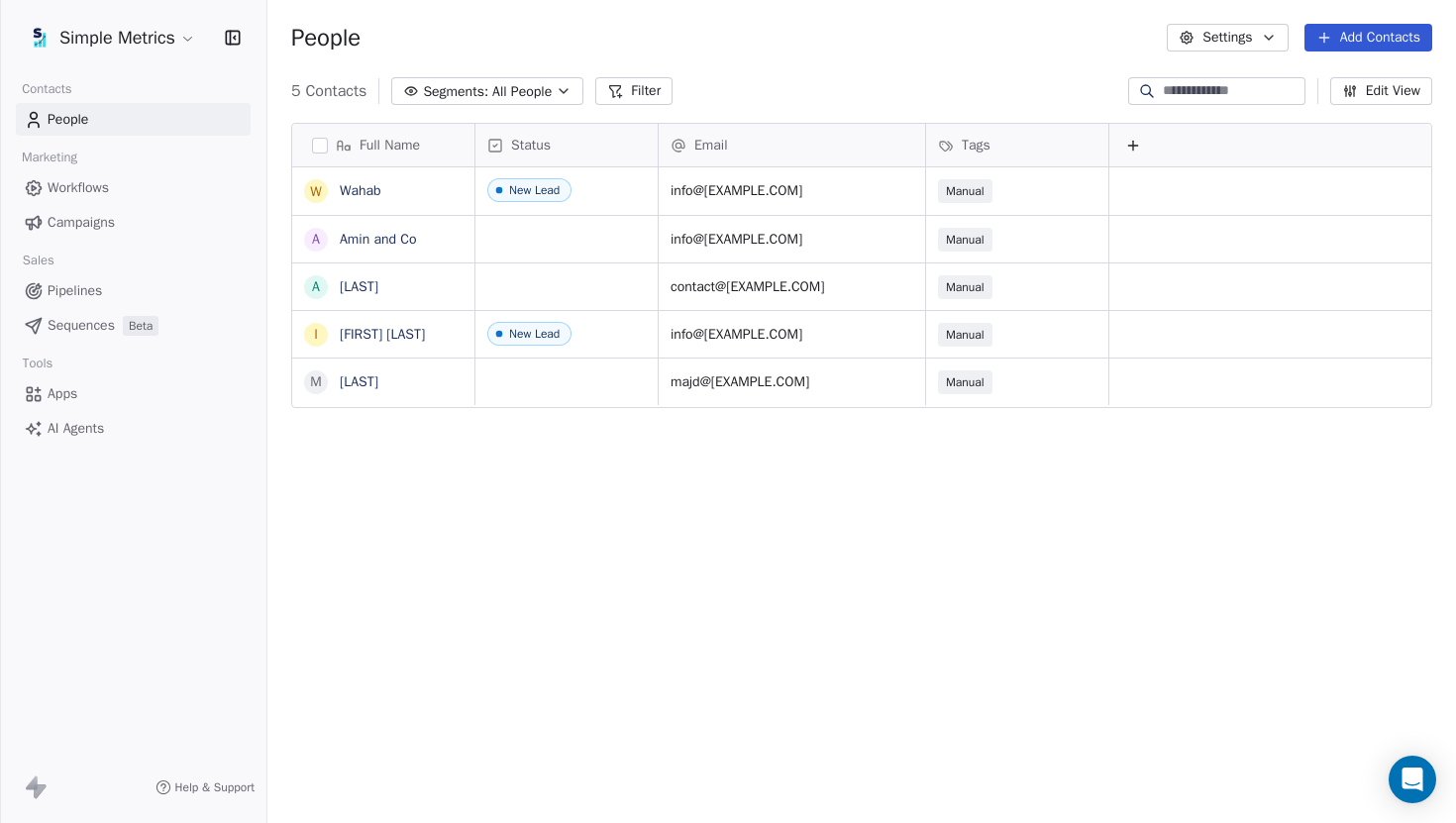 click on "Edit View" at bounding box center [1381, 91] 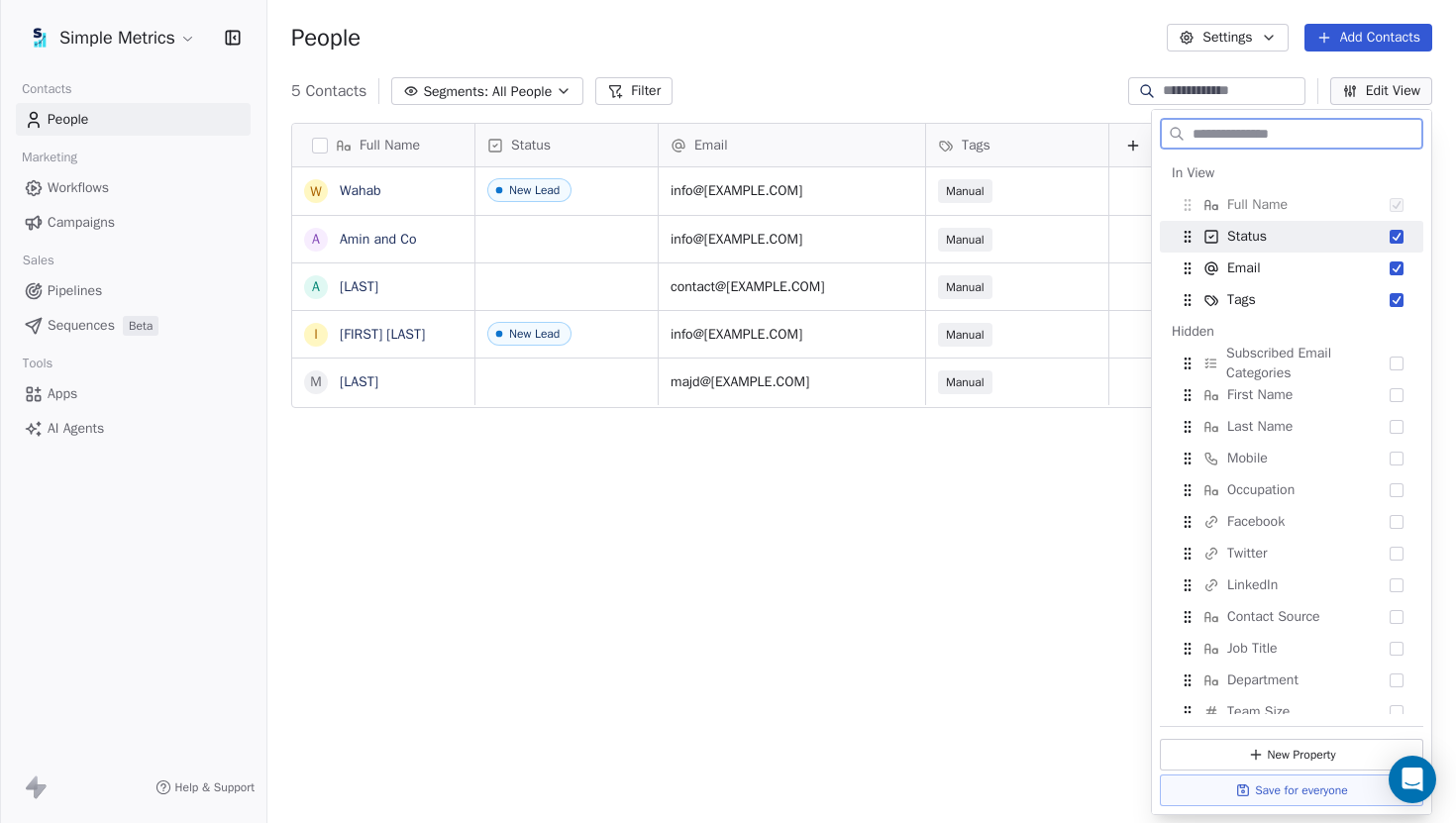 drag, startPoint x: 1189, startPoint y: 204, endPoint x: 1184, endPoint y: 240, distance: 36.345564 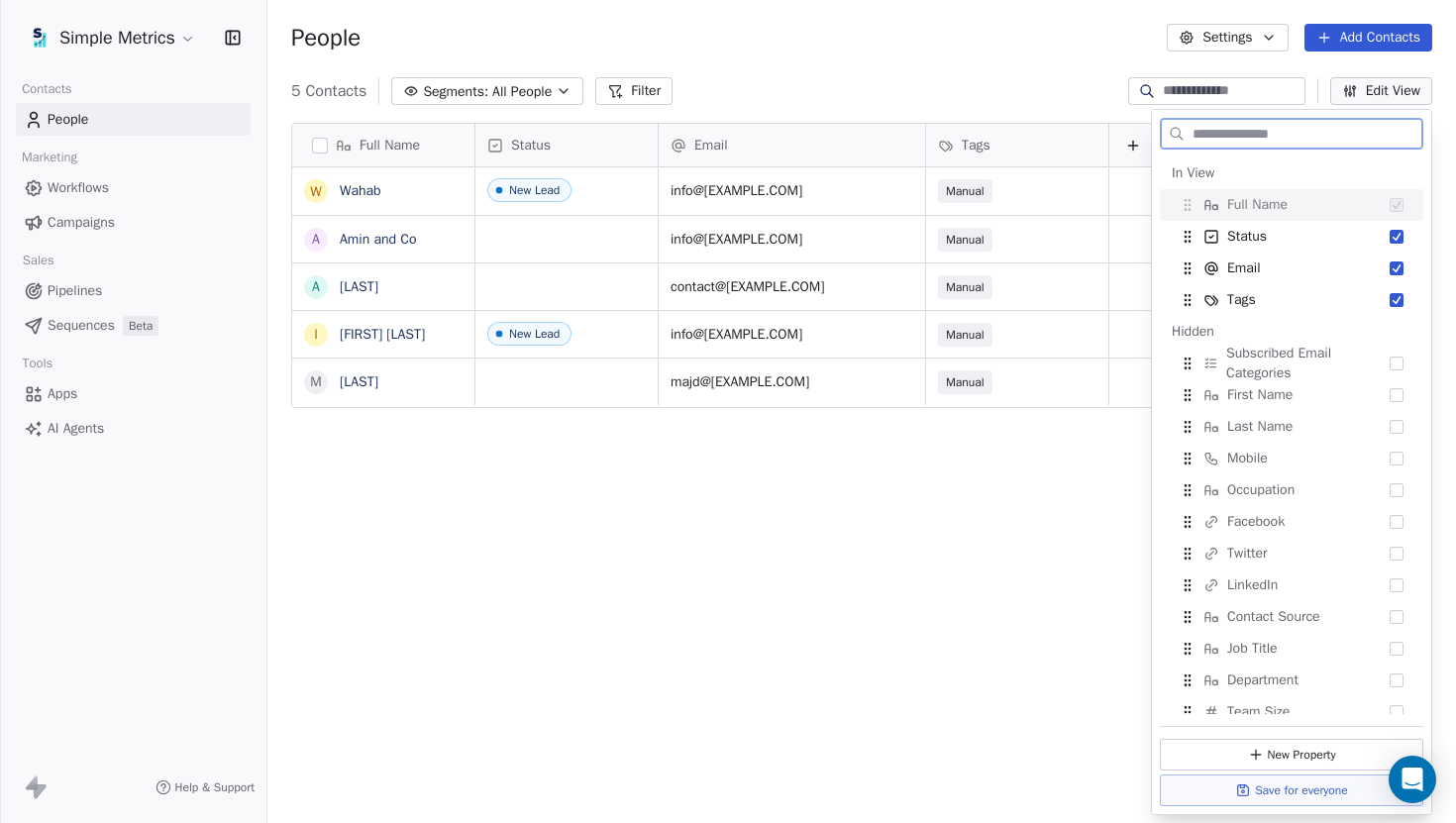 click 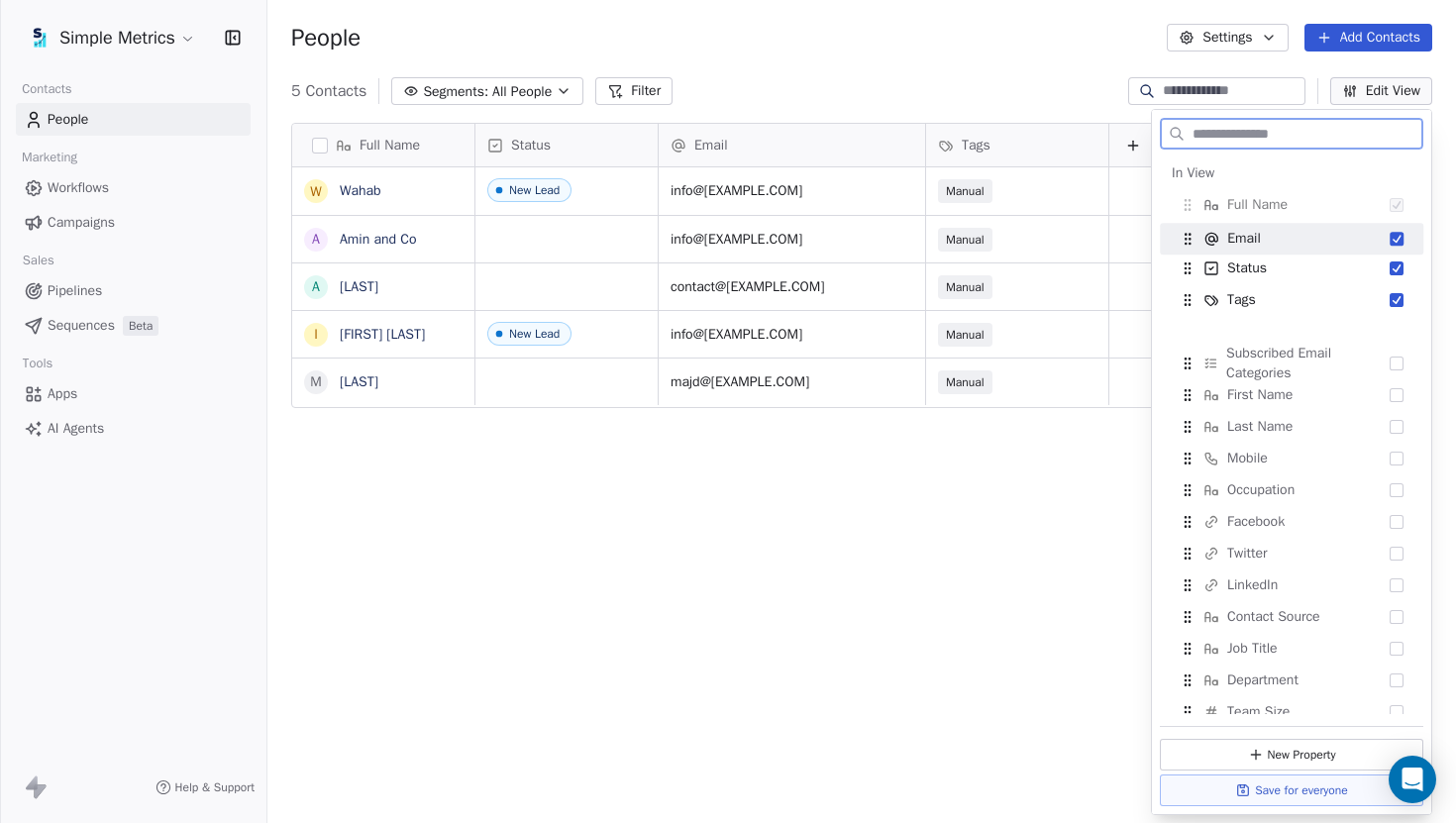 drag, startPoint x: 1184, startPoint y: 266, endPoint x: 1184, endPoint y: 237, distance: 29 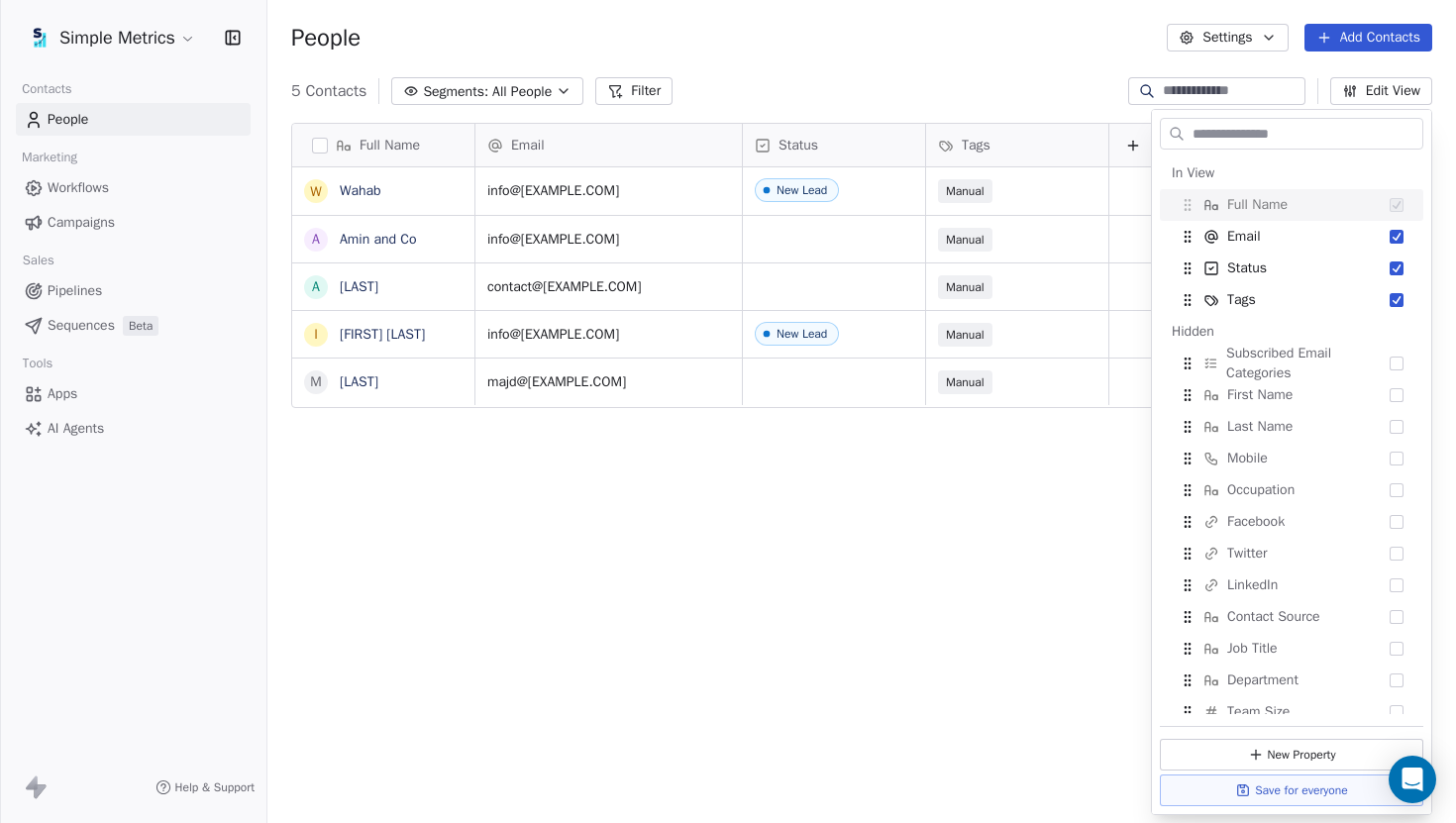 click on "Full Name W Wahab A Amin and Co A Asim I Ijlal Haider M Majd Email Status Tags info@[EXAMPLE.COM] New Lead Manual info@[EXAMPLE.COM] Manual contact@[EXAMPLE.COM] Manual info@[EXAMPLE.COM] New Lead Manual majd@[EXAMPLE.COM] Manual
To pick up a draggable item, press the space bar.
While dragging, use the arrow keys to move the item.
Press space again to drop the item in its new position, or press escape to cancel." at bounding box center (862, 468) 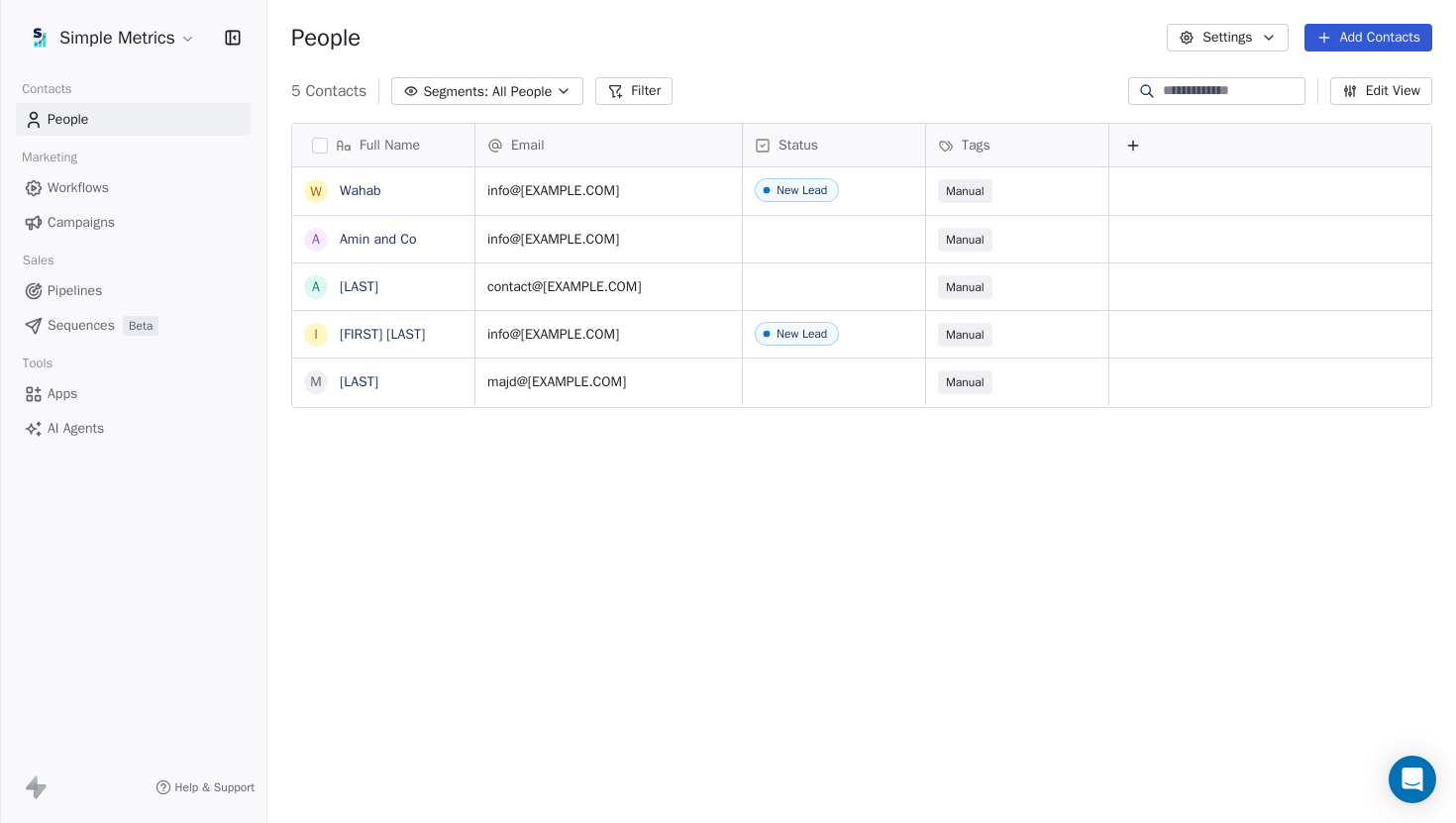 click on "Edit View" at bounding box center (1381, 91) 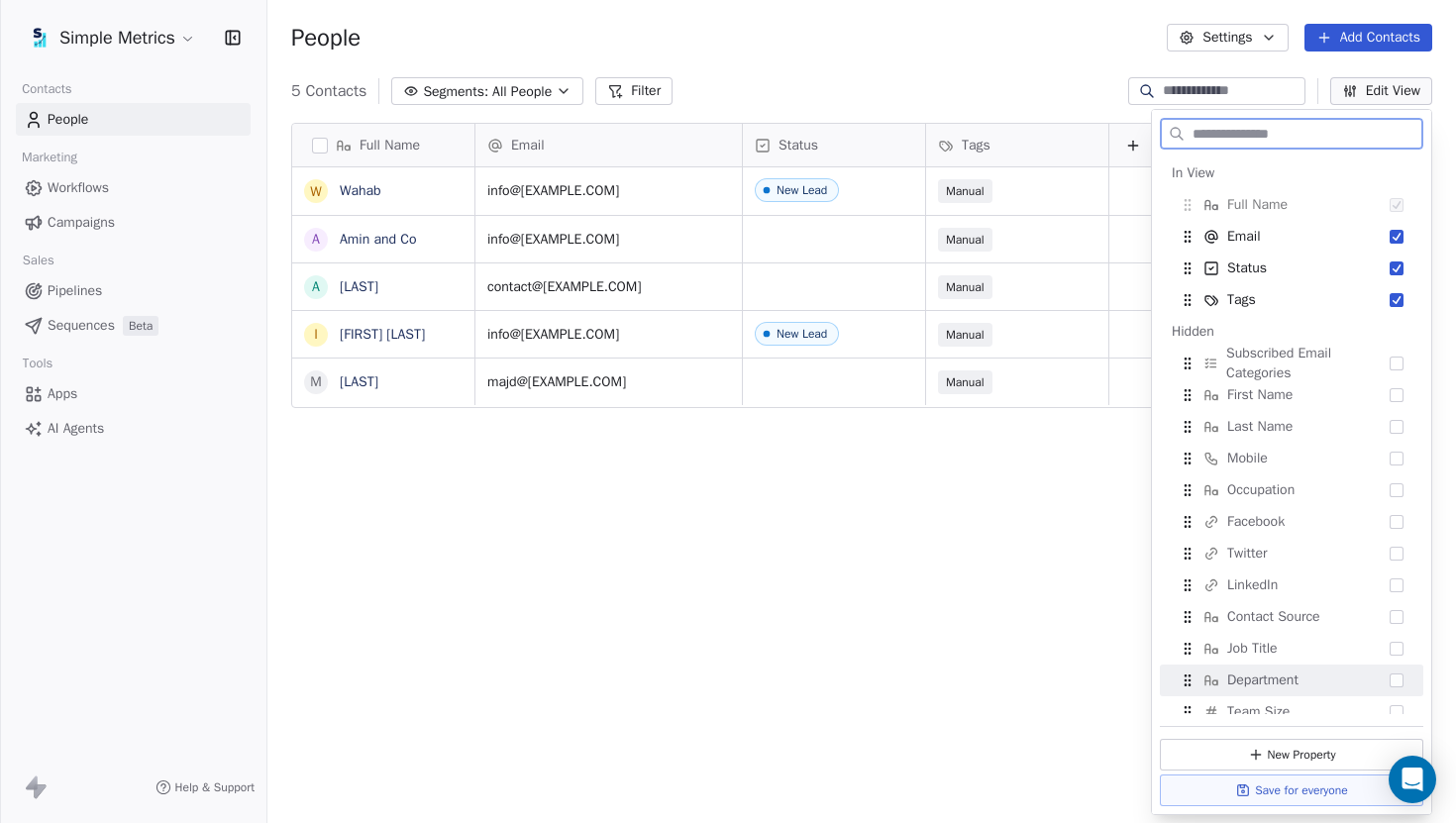 click on "Save for everyone" at bounding box center (1292, 790) 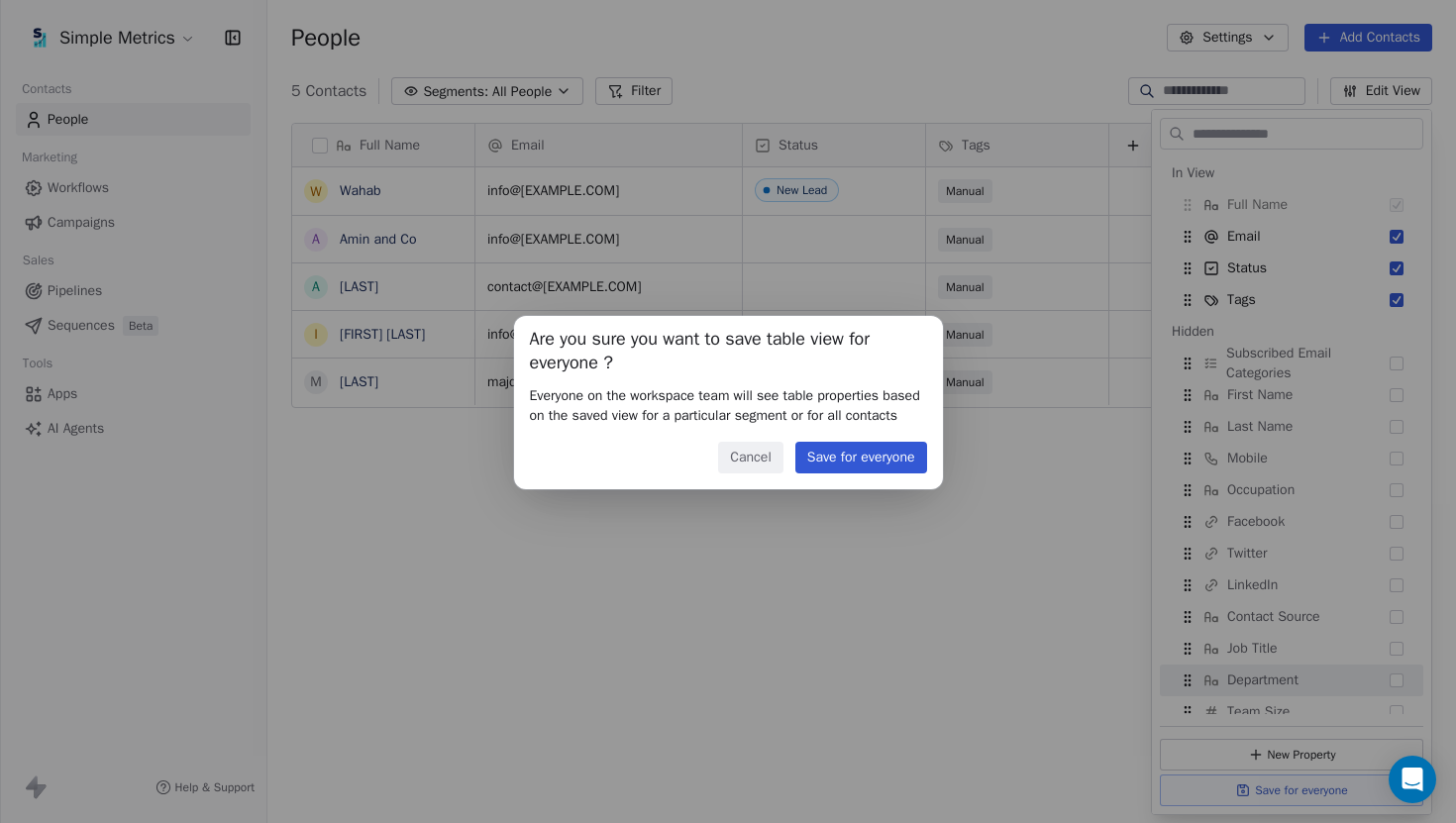 click on "Save for everyone" at bounding box center [861, 458] 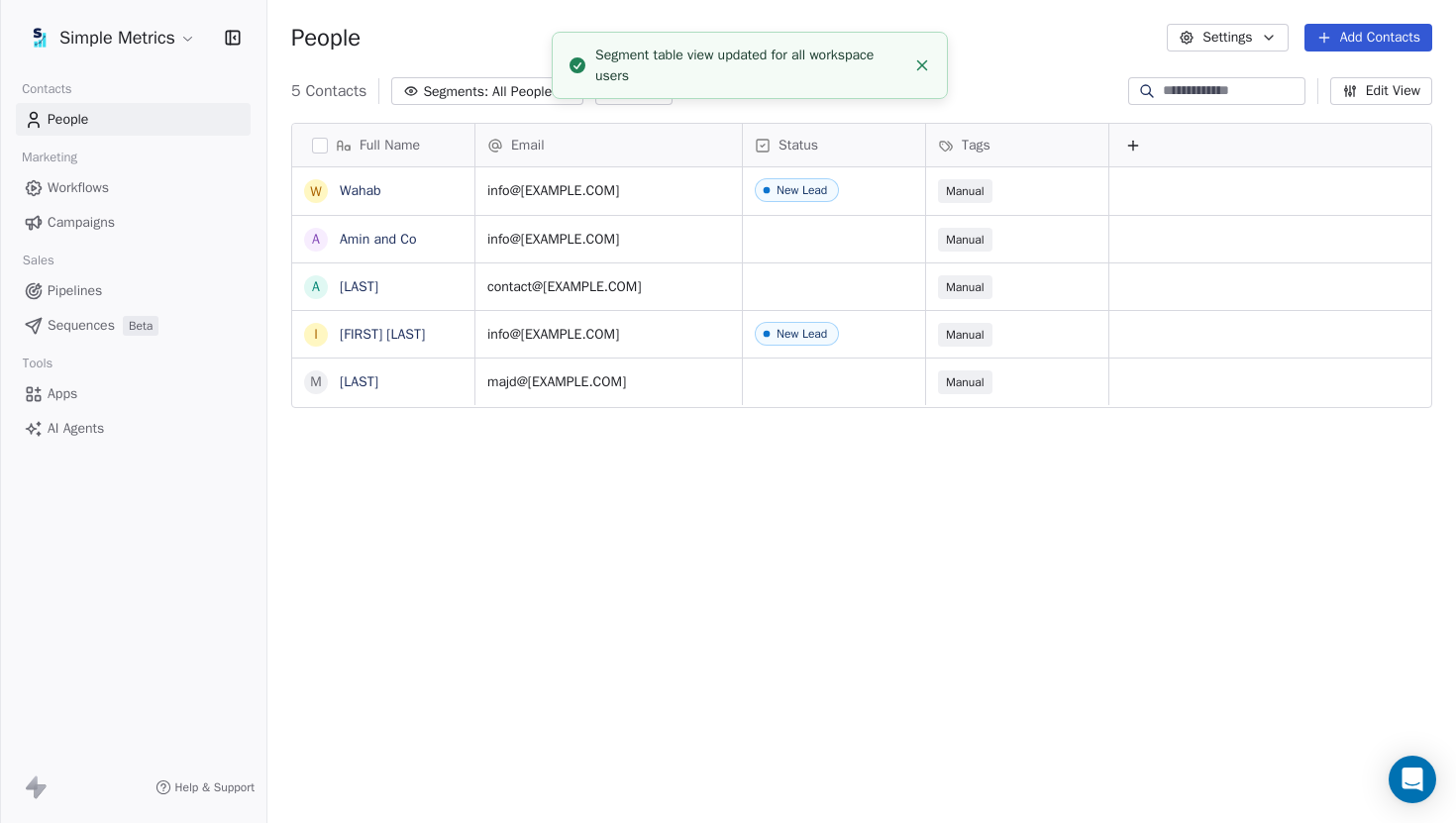 click on "Add Contacts" at bounding box center [1368, 38] 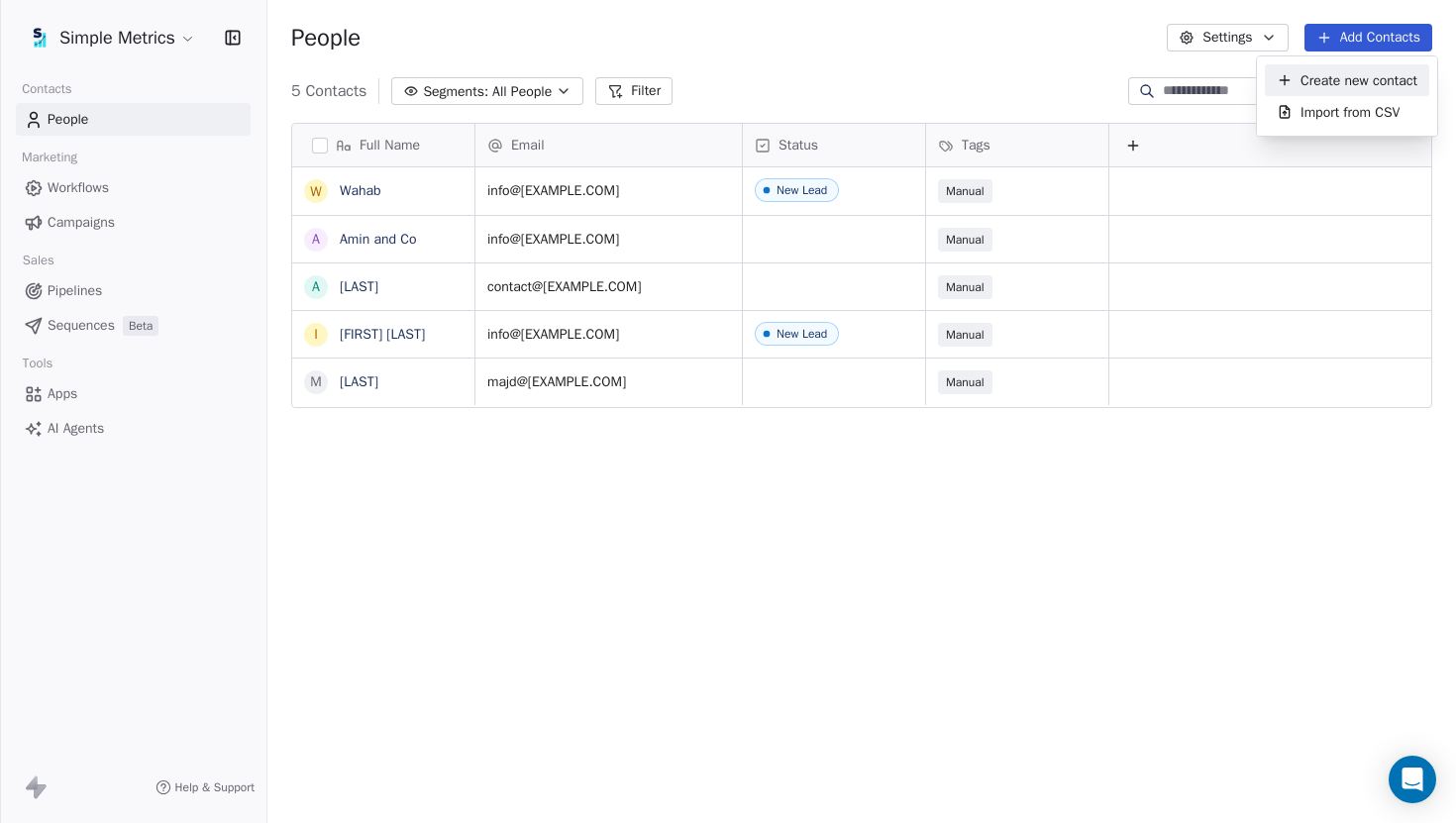 click 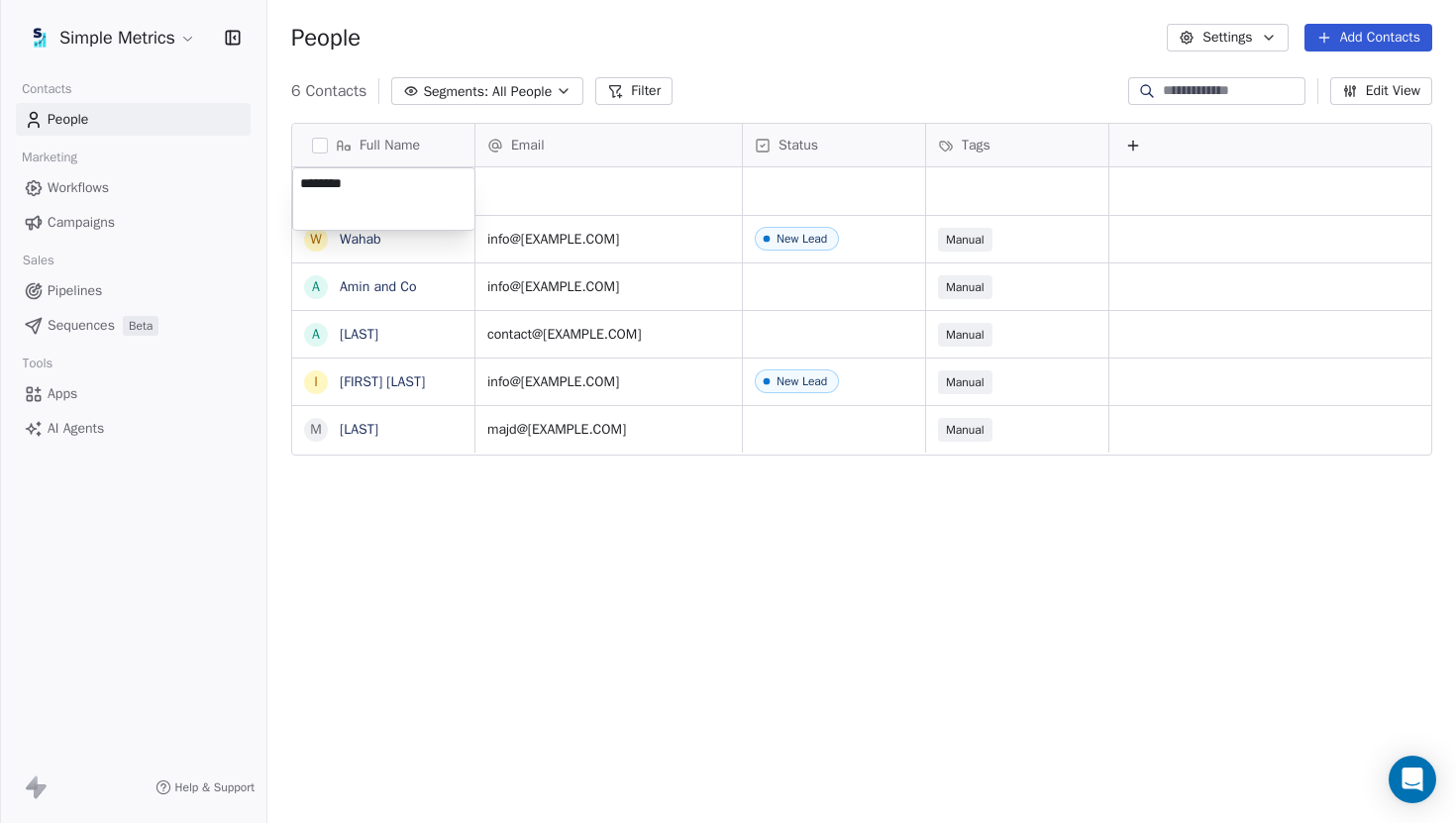type on "*********" 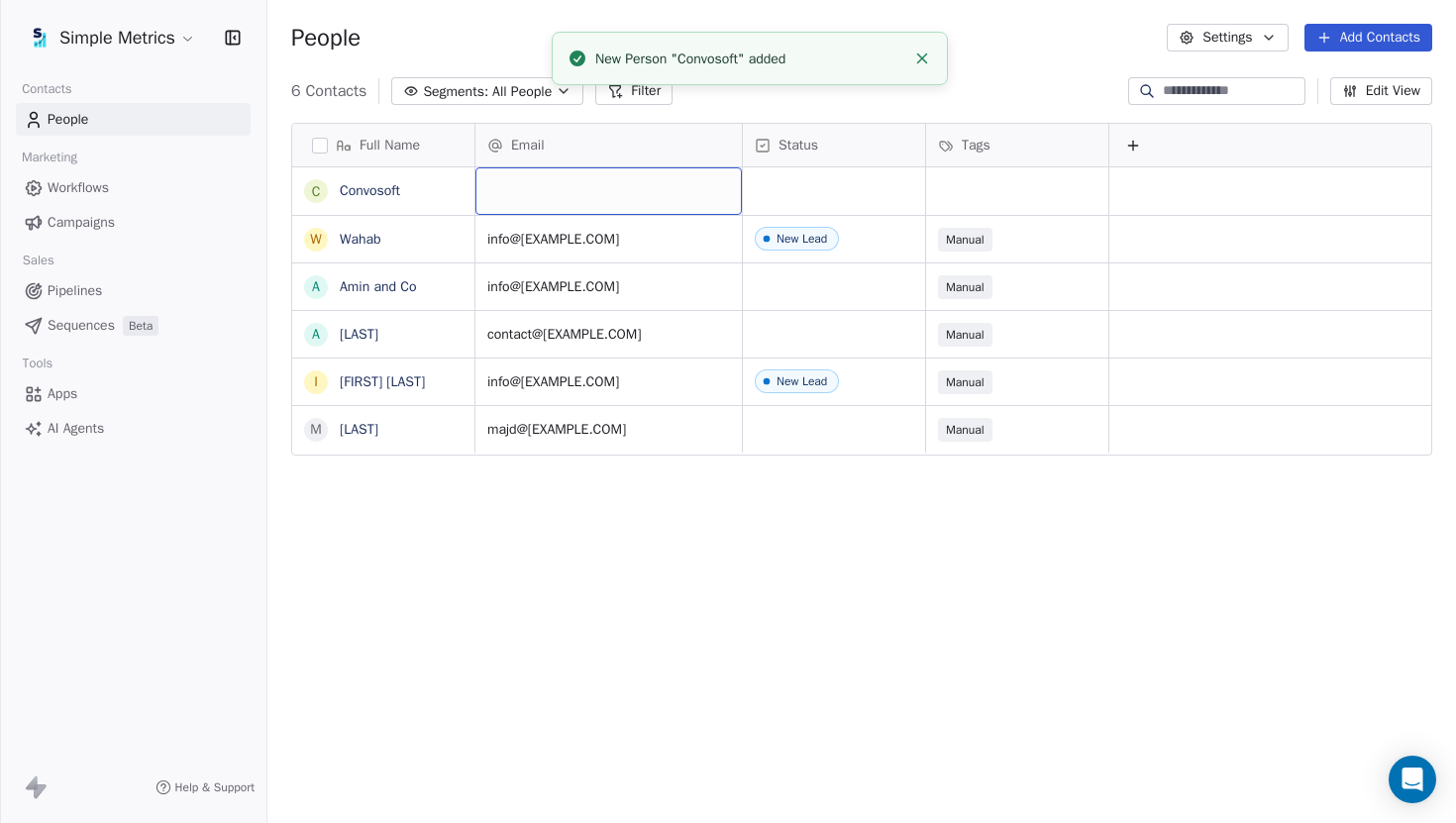 click at bounding box center [608, 191] 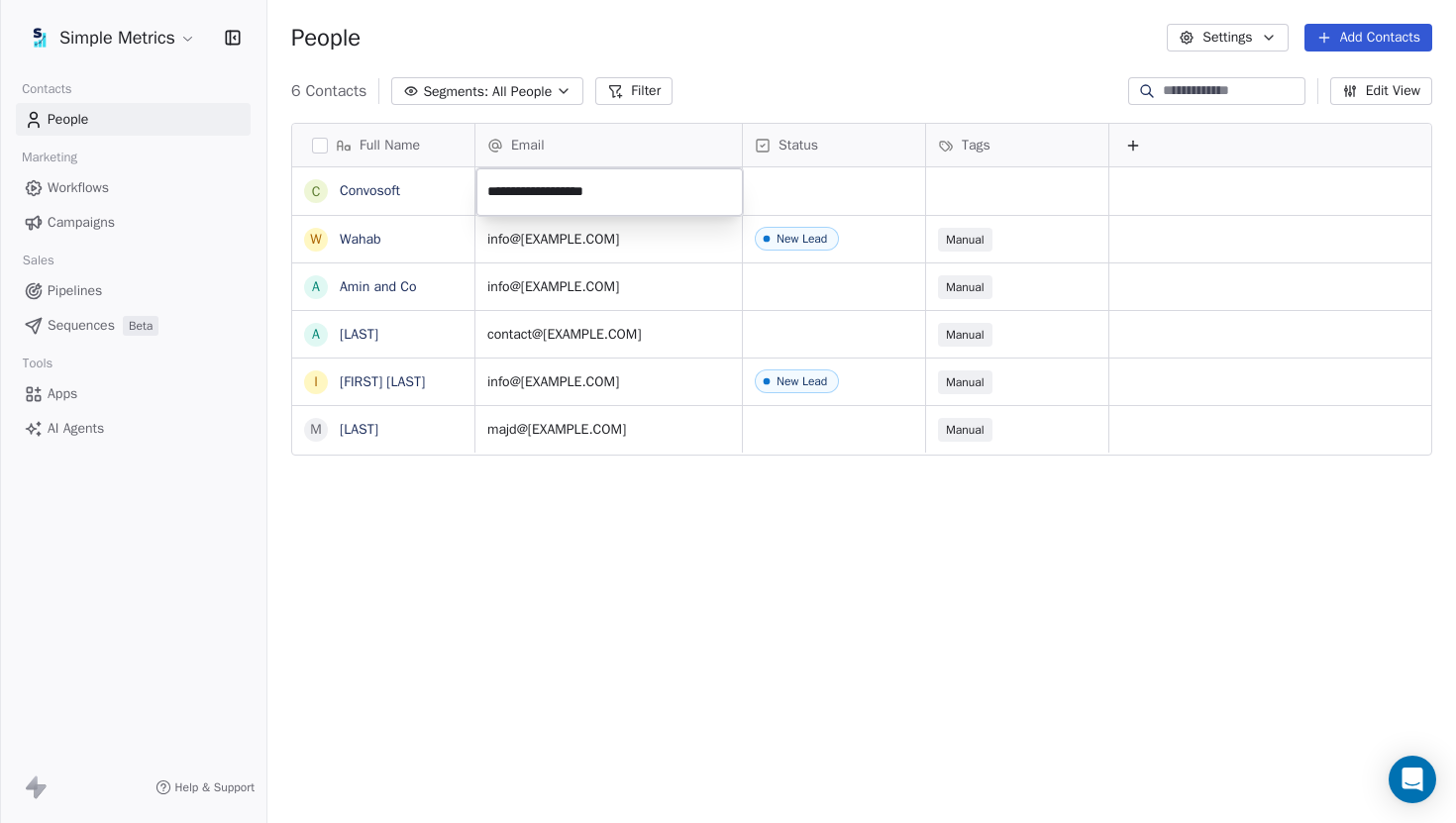 type on "**********" 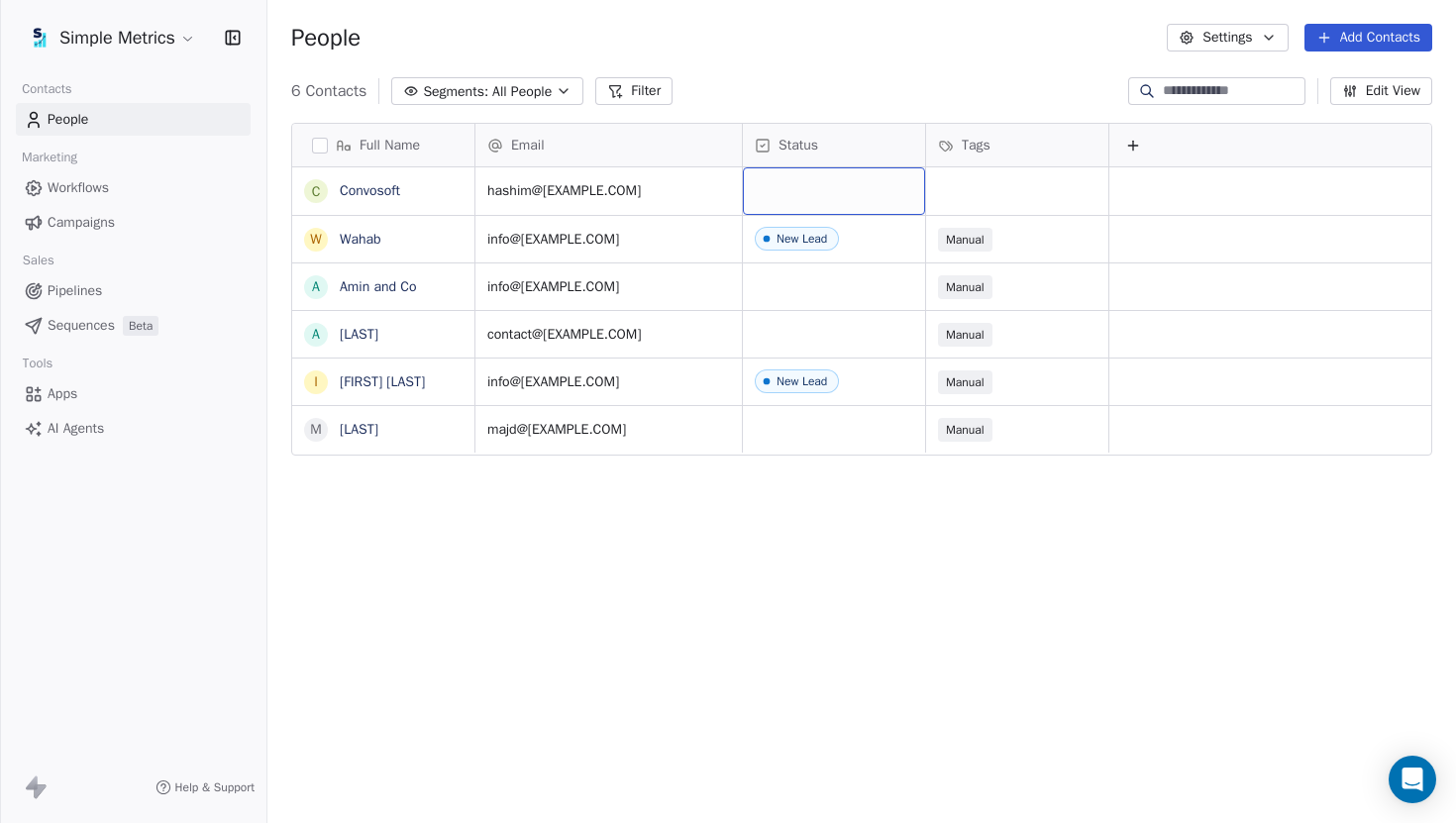 click at bounding box center (834, 191) 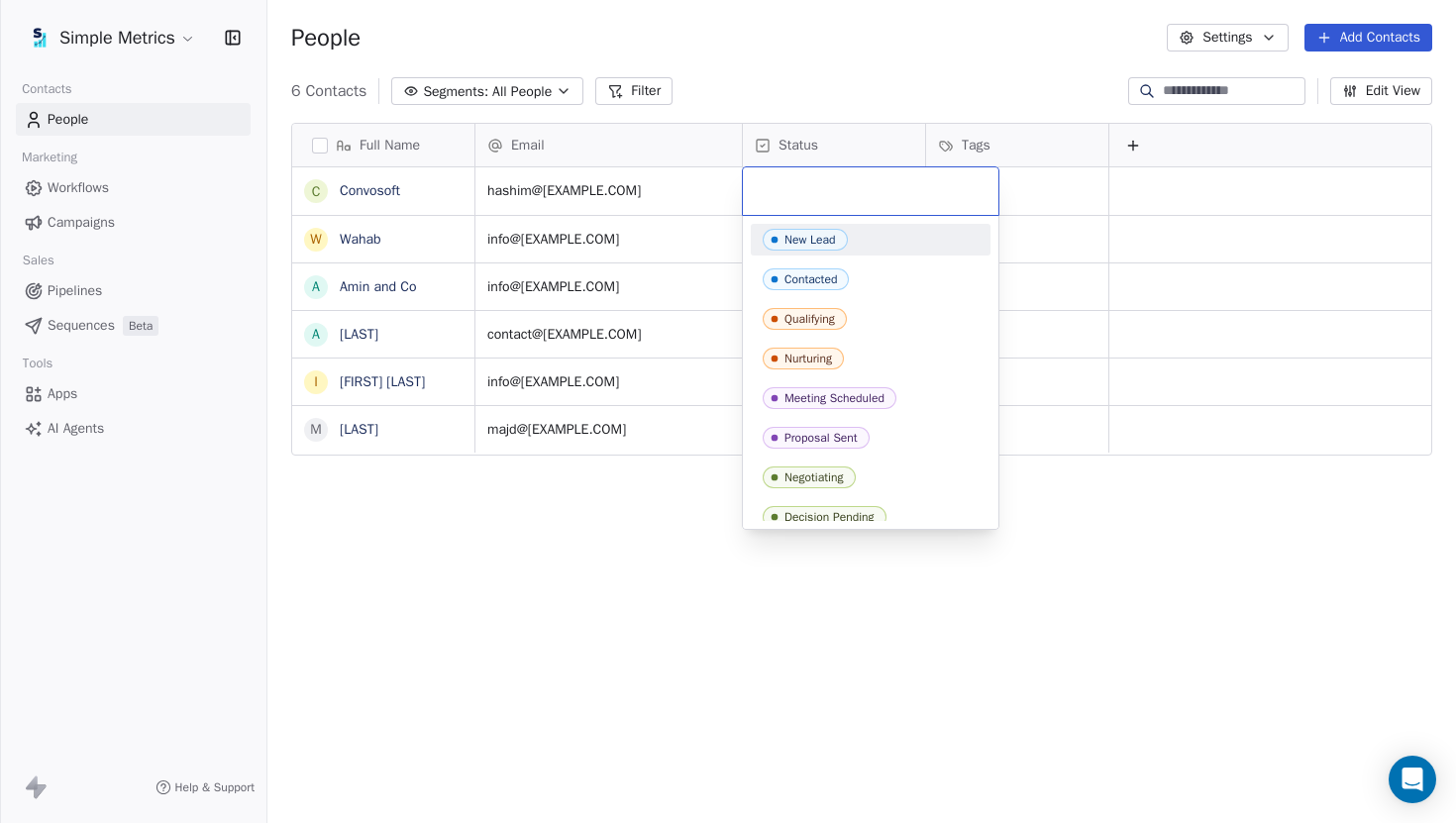 click on "New Lead" at bounding box center [810, 240] 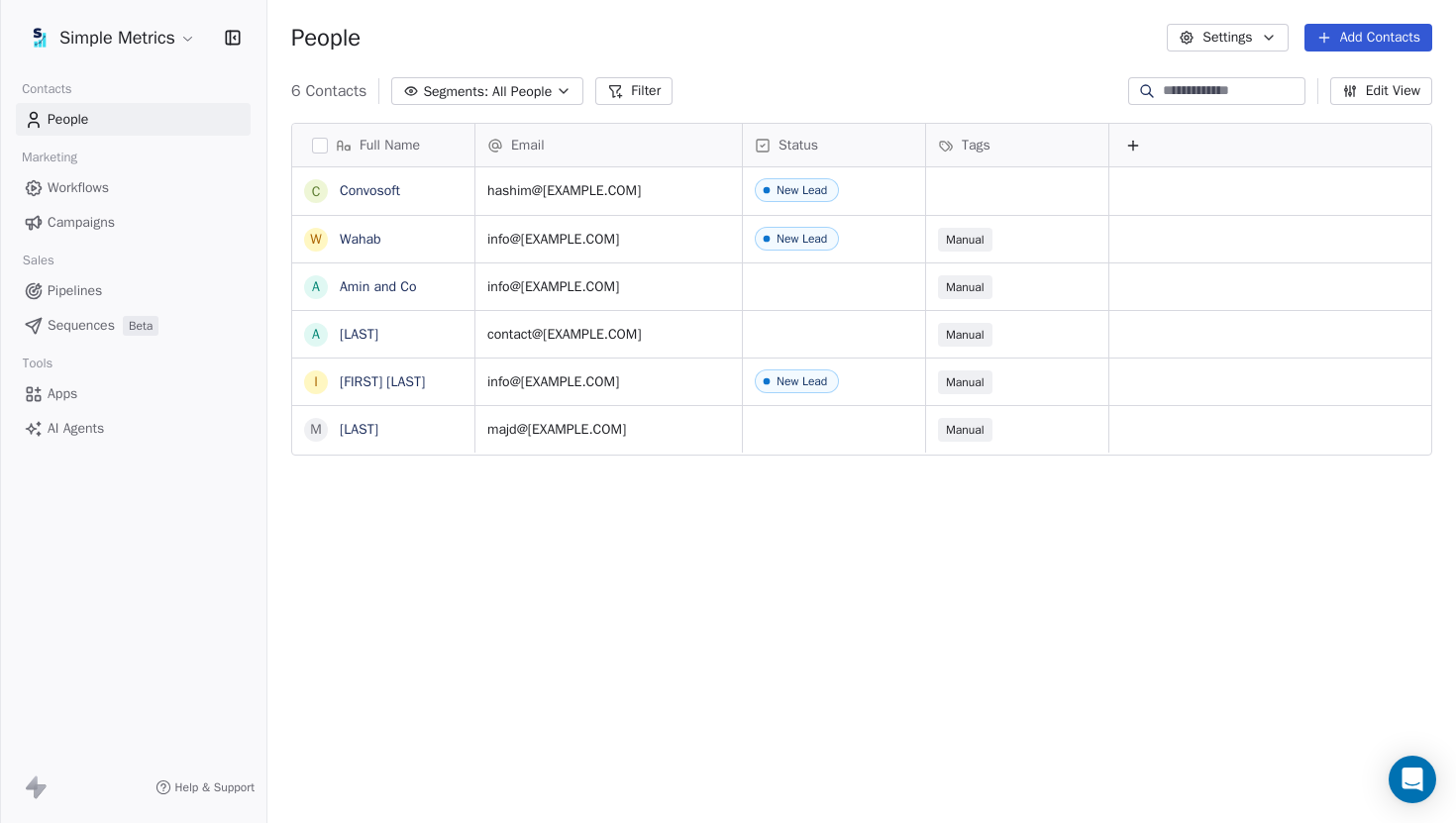 click on "Full Name C Convosoft W Wahab A Amin and Co A Asim I Ijlal Haider M Majd Email Status Tags hashim@[EXAMPLE.COM] New Lead Manual info@[EXAMPLE.COM] New Manual info@[EXAMPLE.COM] Manual contact@[EXAMPLE.COM] Manual info@[EXAMPLE.COM] New Lead Manual majd@[EXAMPLE.COM] Manual
To pick up a draggable item, press the space bar.
While dragging, use the arrow keys to move the item.
Press space again to drop the item in its new position, or press escape to cancel." at bounding box center (862, 468) 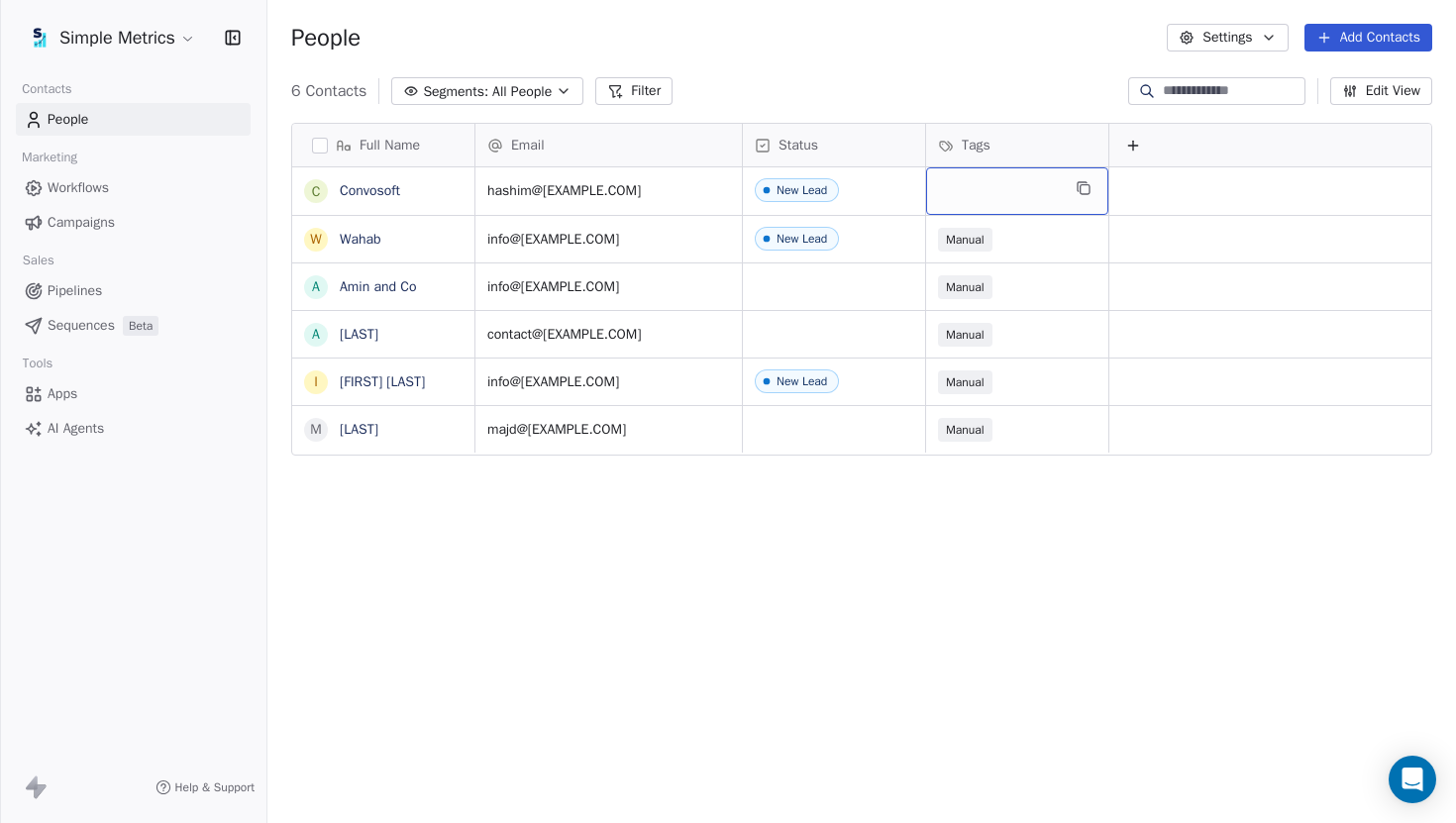 click at bounding box center [1017, 191] 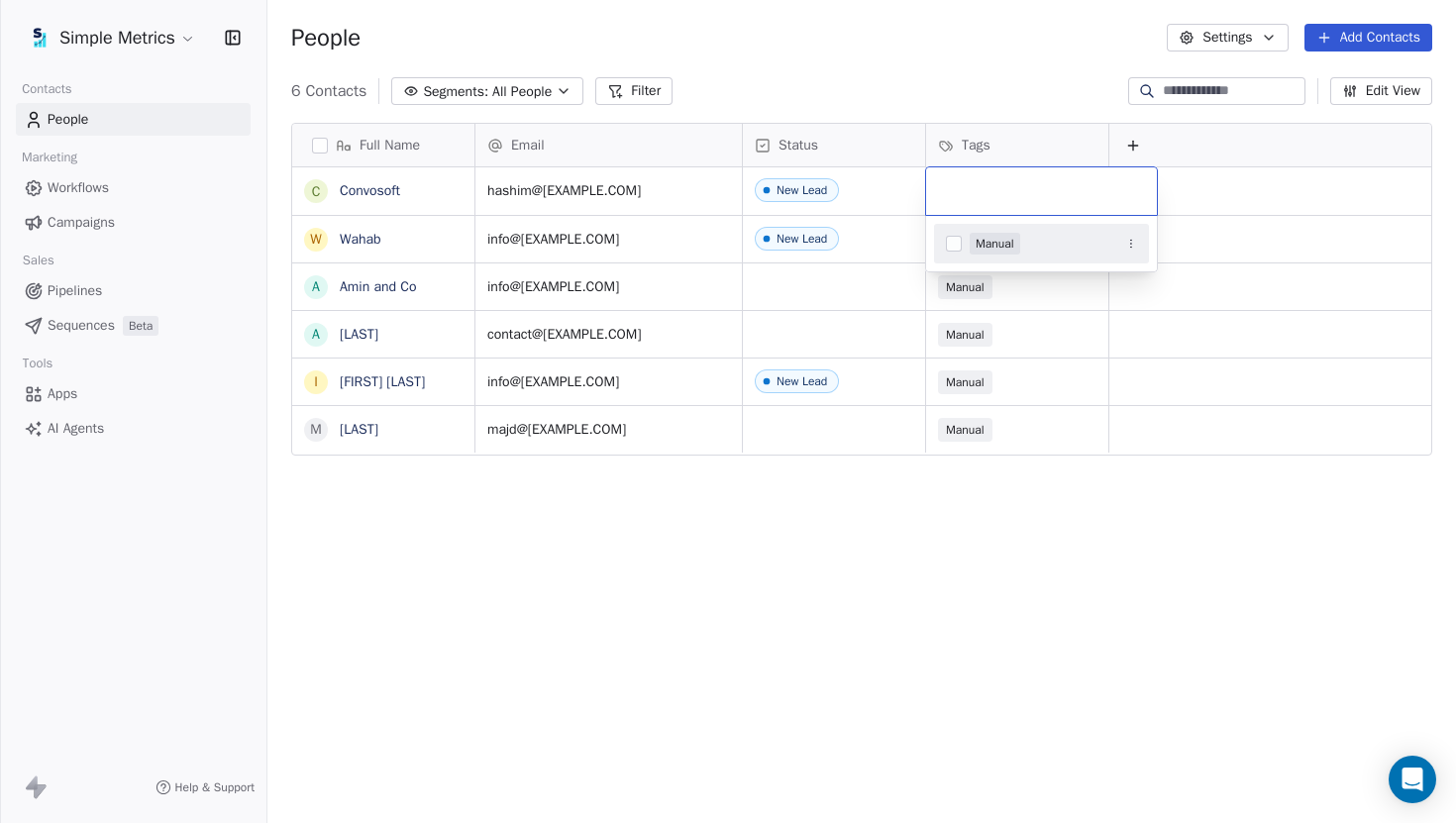 click on "Manual" at bounding box center [994, 244] 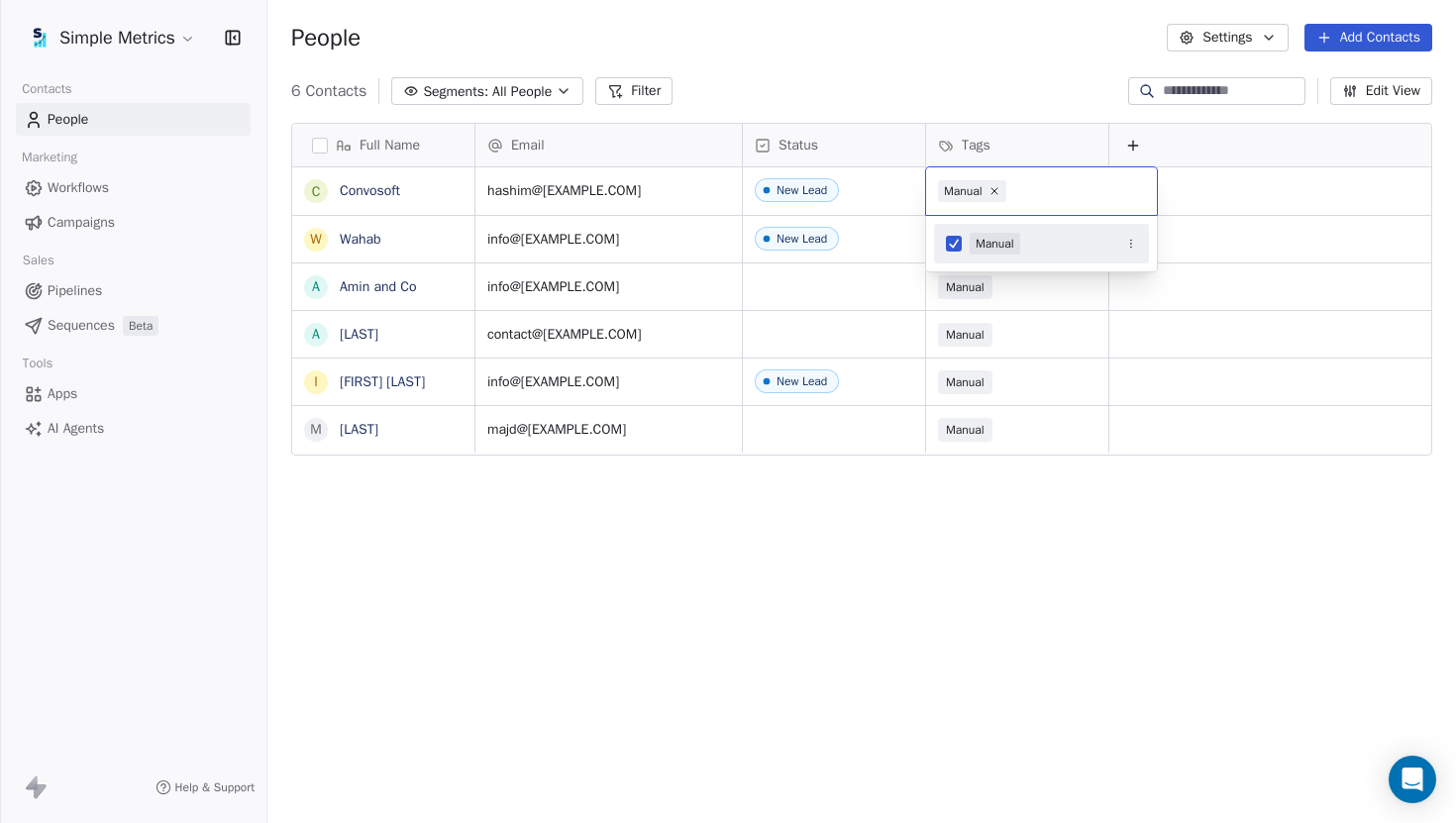 click on "Full Name C Convosoft W Wahab A Amin and Co A Asim I Ijlal Haider M Majd Email Status Tags hashim@[EXAMPLE.COM] New Lead info@[EXAMPLE.COM] New Lead Manual info@[EXAMPLE.COM] Manual contact@[EXAMPLE.COM] Manual info@[EXAMPLE.COM] New Lead Manual majd@[EXAMPLE.COM] Manual
To pick up a draggable item, press the space bar.
While dragging, use the arrow keys to move the item.
Press space again to drop the item in its new position, or press escape to cancel.
Manual Manual" at bounding box center [728, 411] 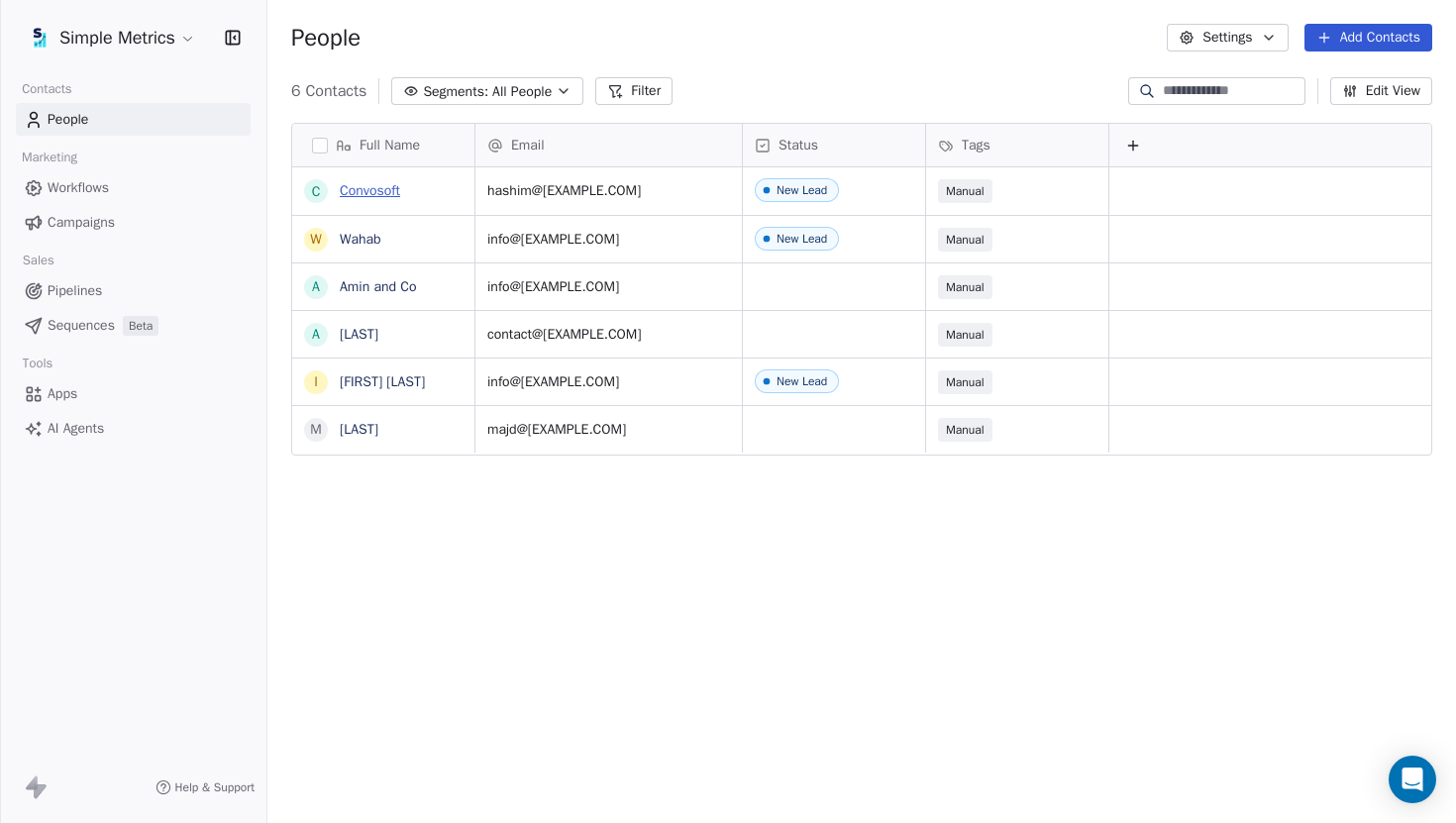 click on "Convosoft" at bounding box center [369, 190] 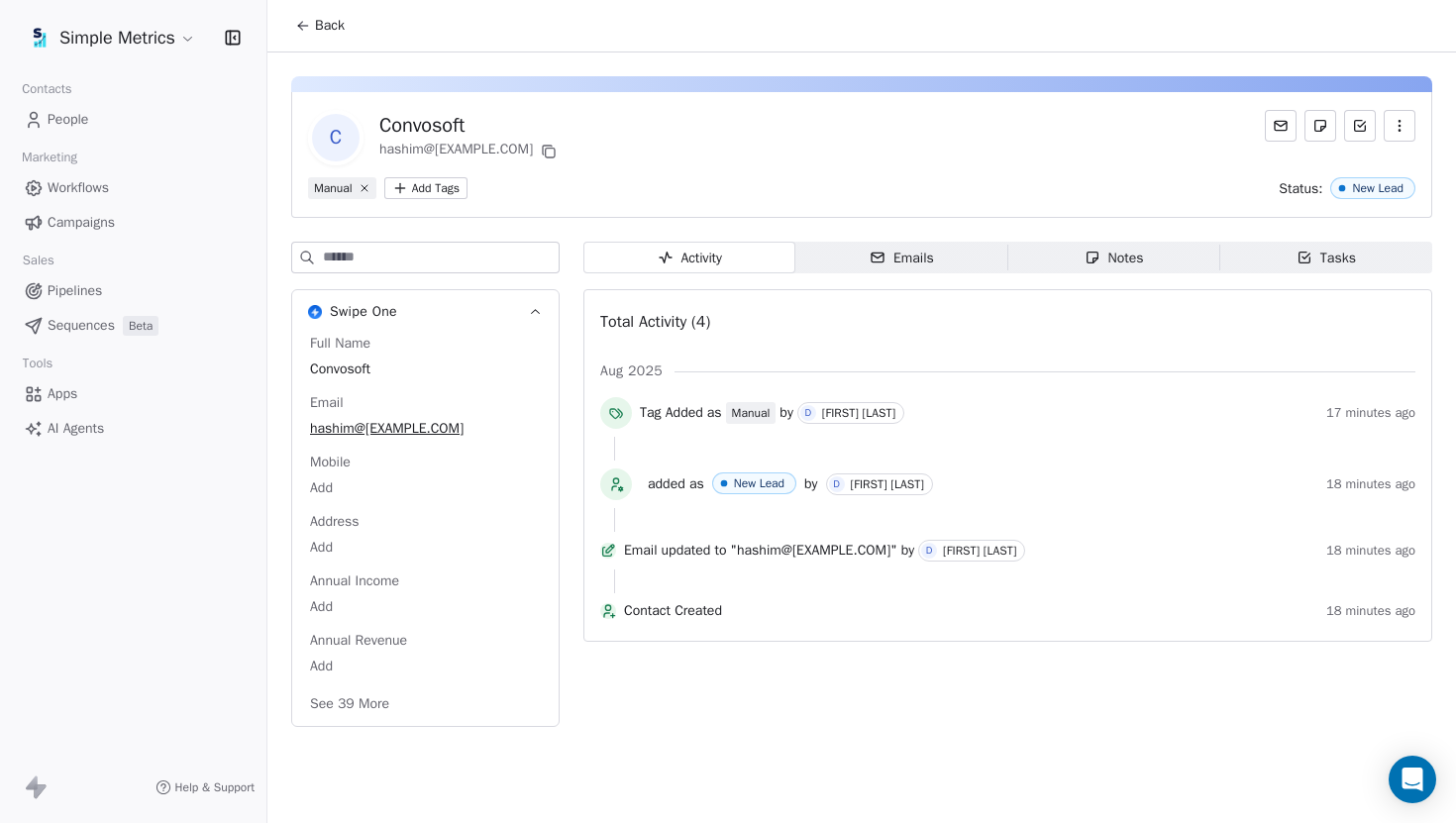 click on "Back" at bounding box center (330, 26) 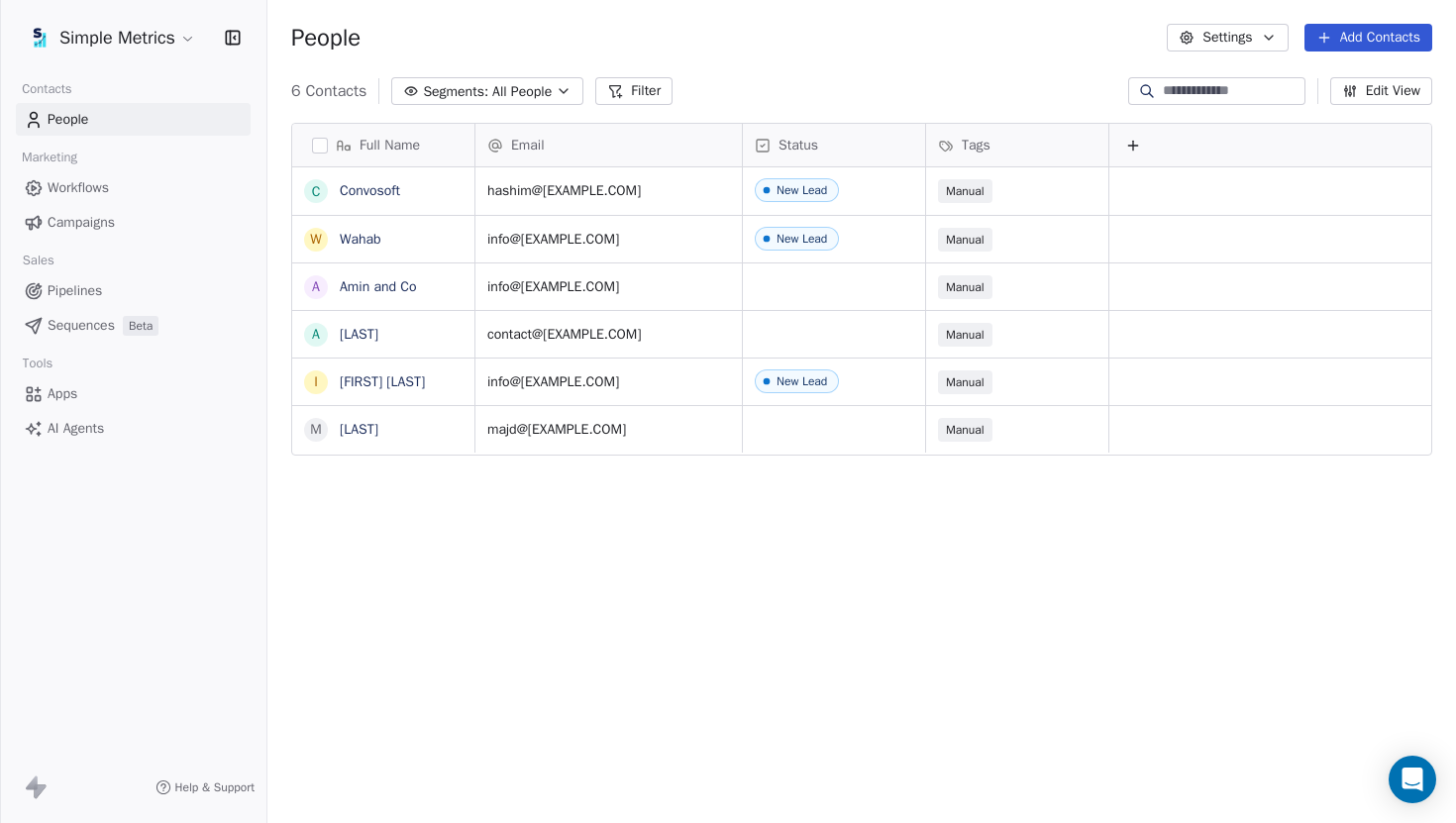 scroll, scrollTop: 0, scrollLeft: 1, axis: horizontal 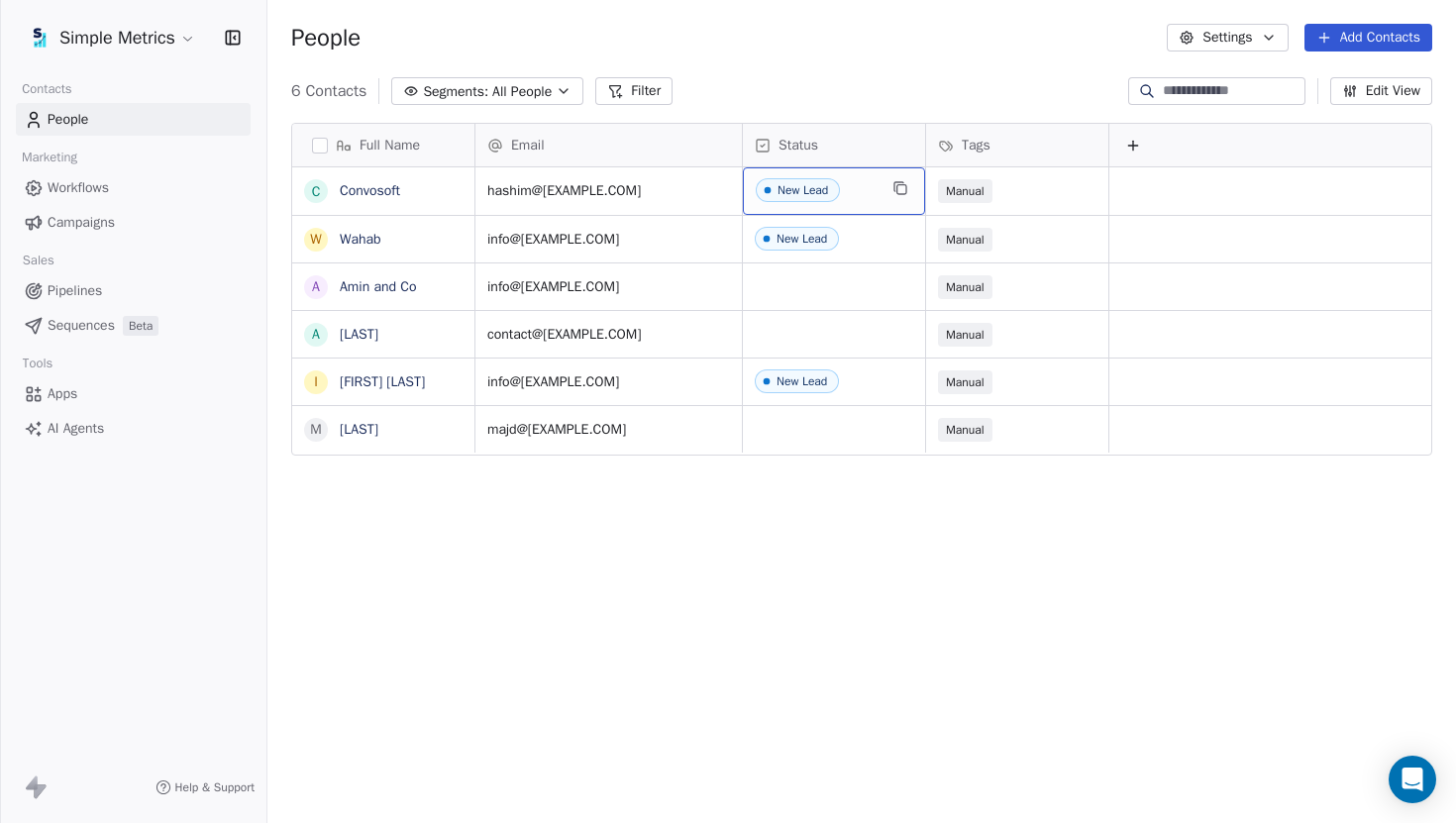 click on "New Lead" at bounding box center [816, 191] 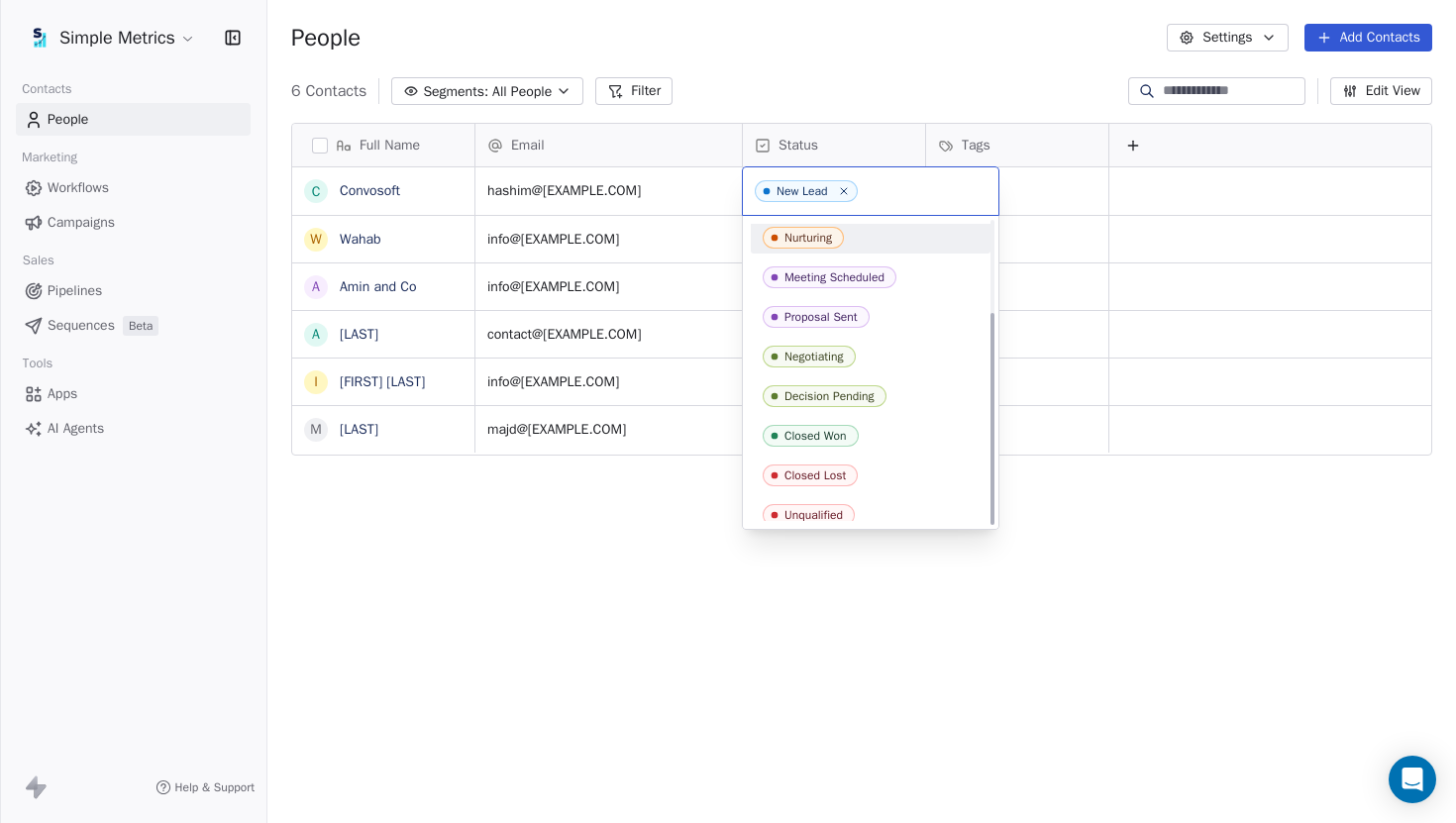 scroll, scrollTop: 131, scrollLeft: 0, axis: vertical 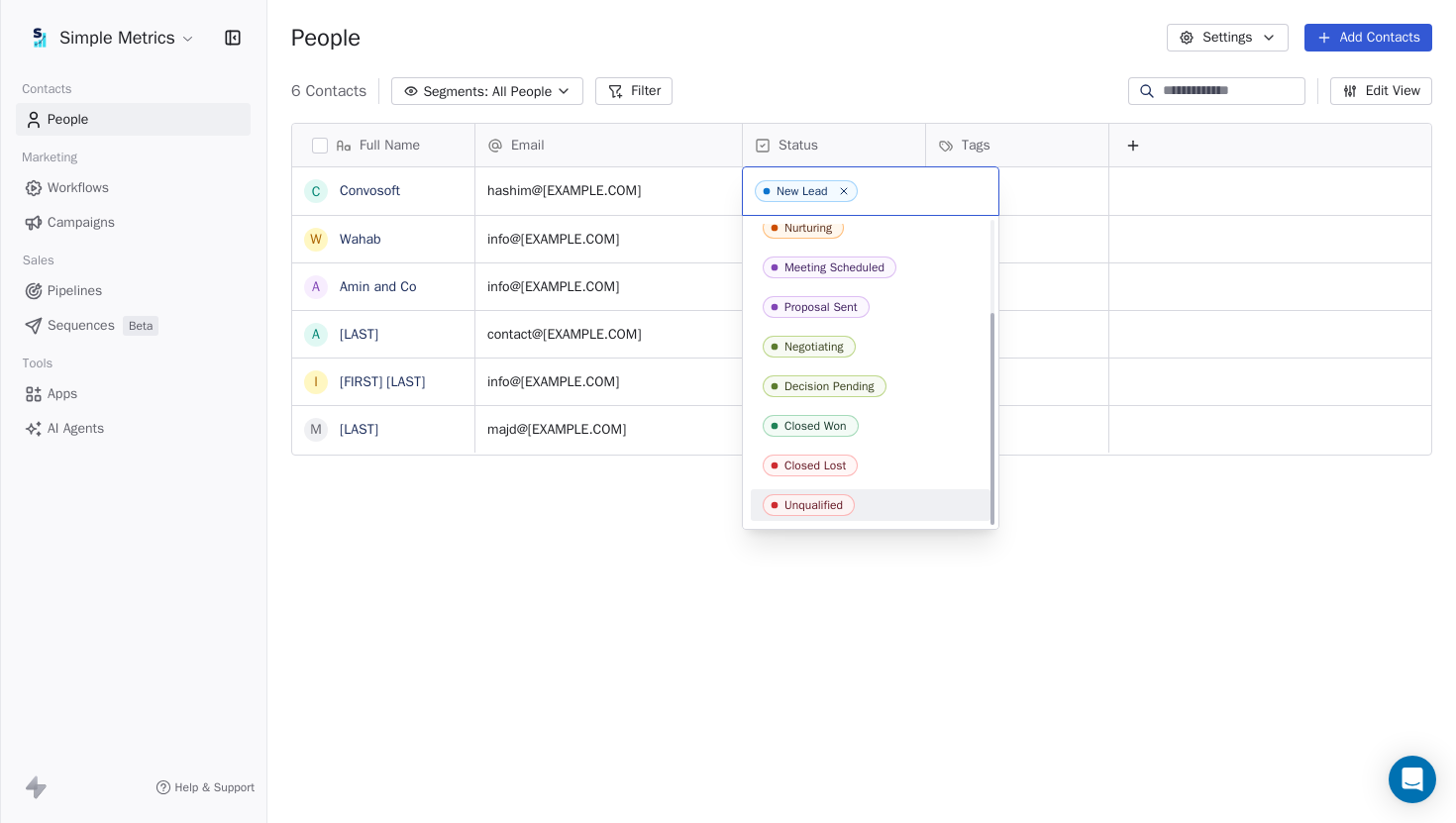 click on "Full Name C Convosoft W Wahab A Amin and Co A Asim I Ijlal Haider M Majd Email Status Tags hashim@[EXAMPLE.COM] New Lead Manual info@[EXAMPLE.COM] New Lead Manual info@[EXAMPLE.COM] Manual contact@[EXAMPLE.COM] Manual info@[EXAMPLE.COM] New Lead Manual majd@[EXAMPLE.COM] Manual
To pick up a draggable item, press the space bar.
While dragging, use the arrow keys to move the item.
Press space again to drop the item in its new position, or press escape to cancel.
New Lead New Lead Contacted Qualifying Nurturing Meeting Scheduled Proposal Sent Negotiating Decision Pending Closed Won Closed Lost Unqualified" at bounding box center (728, 411) 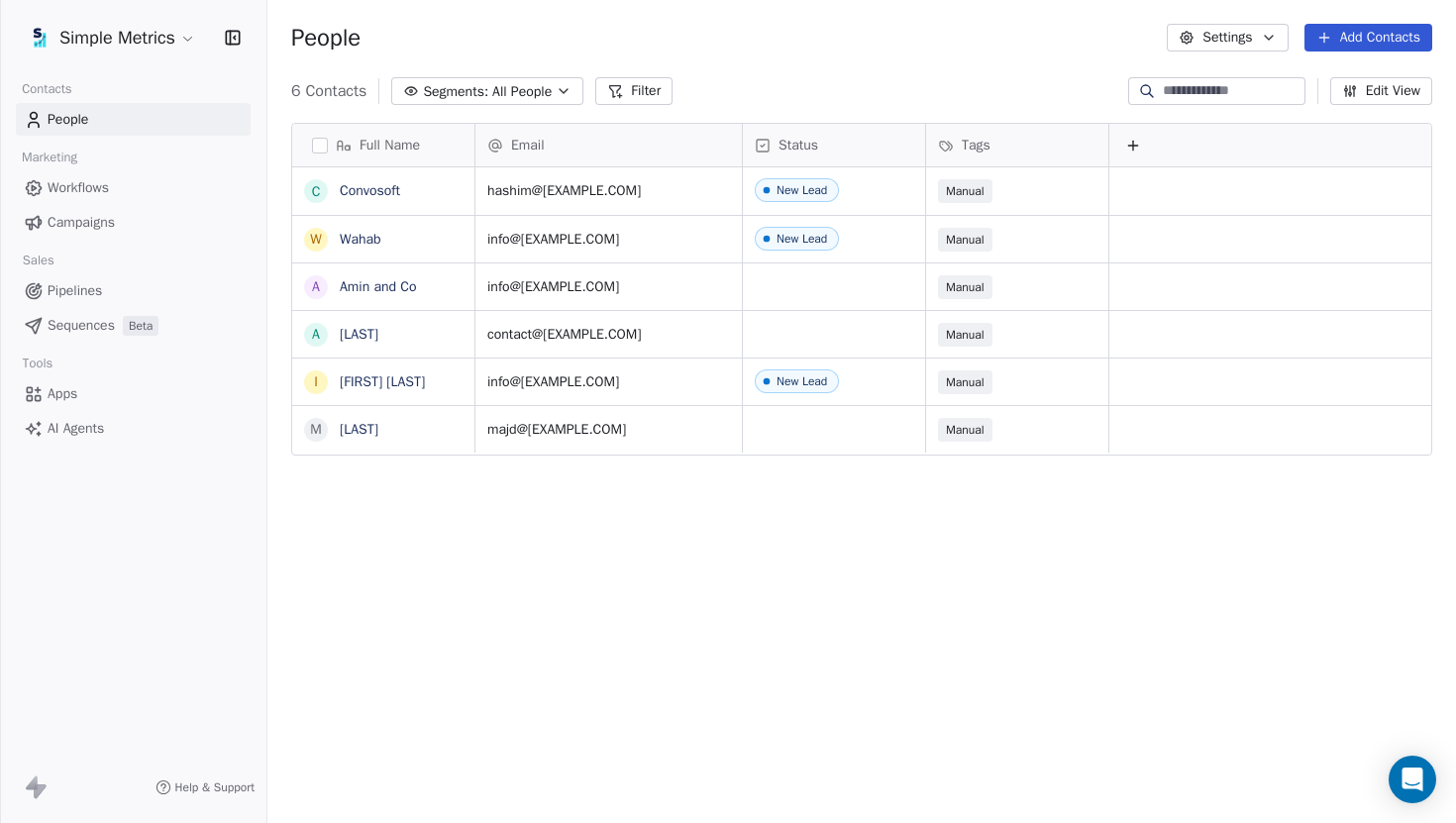 click on "Pipelines" at bounding box center (74, 290) 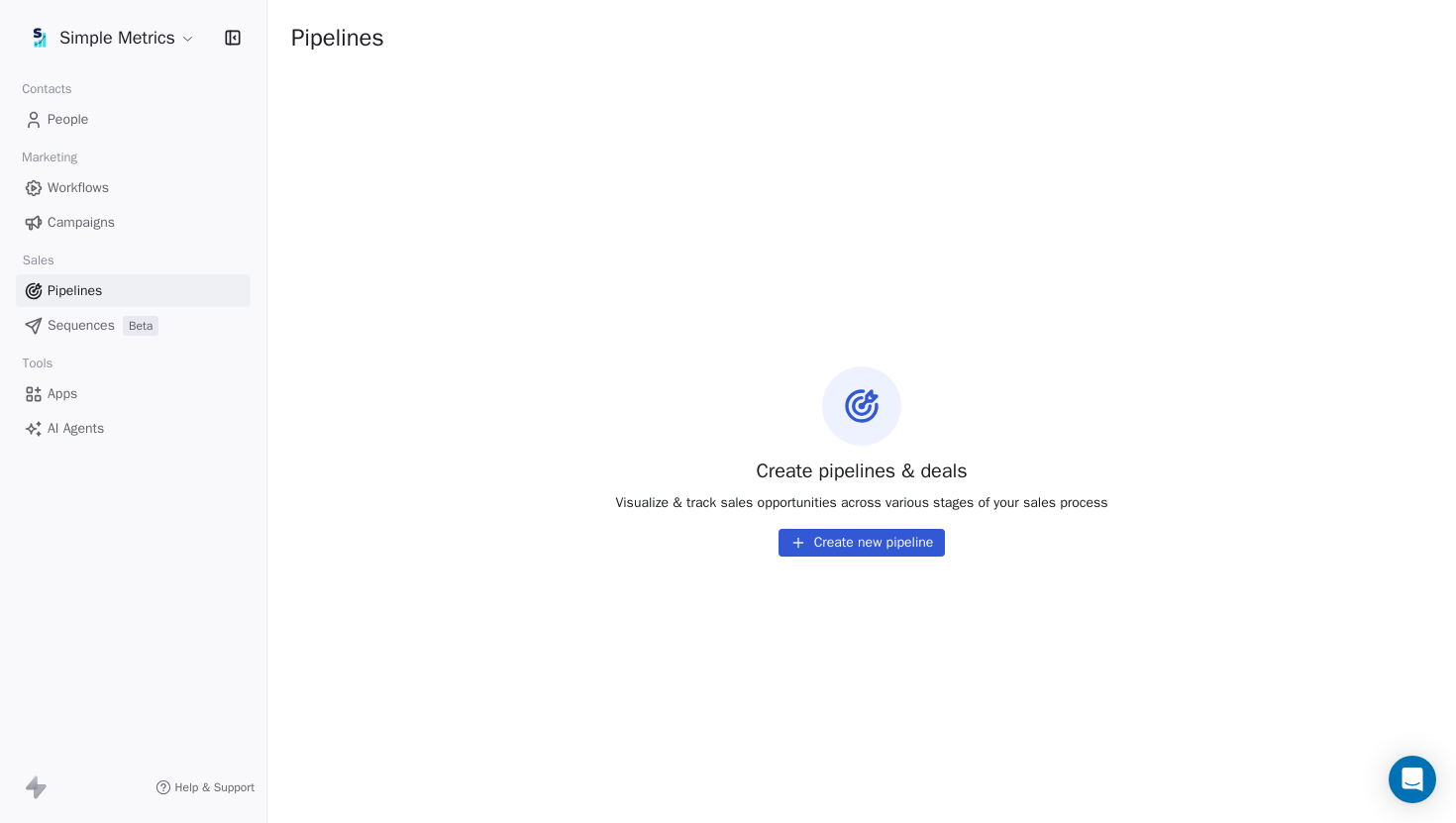 click on "Create new pipeline" at bounding box center (862, 543) 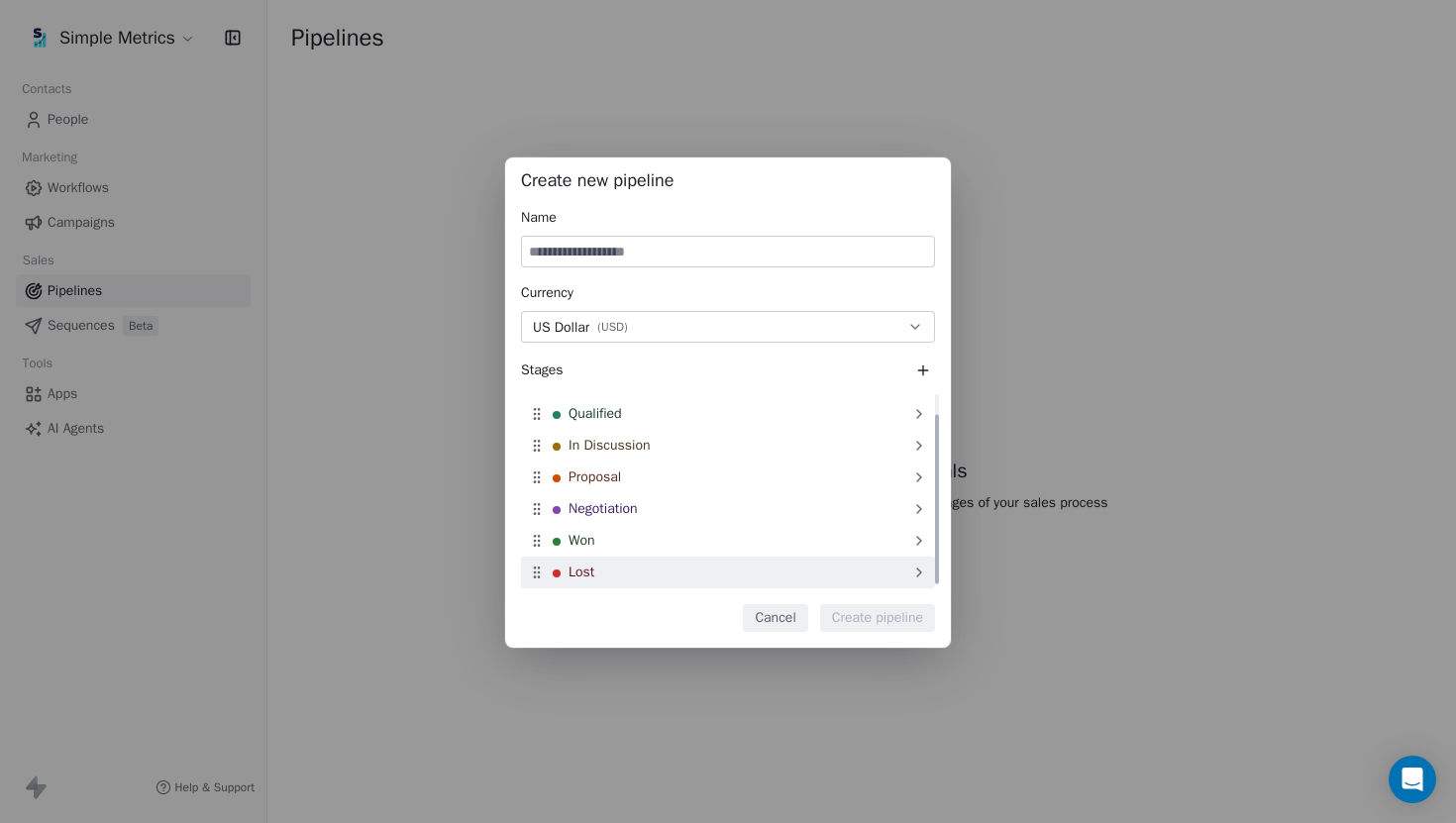 scroll, scrollTop: 0, scrollLeft: 0, axis: both 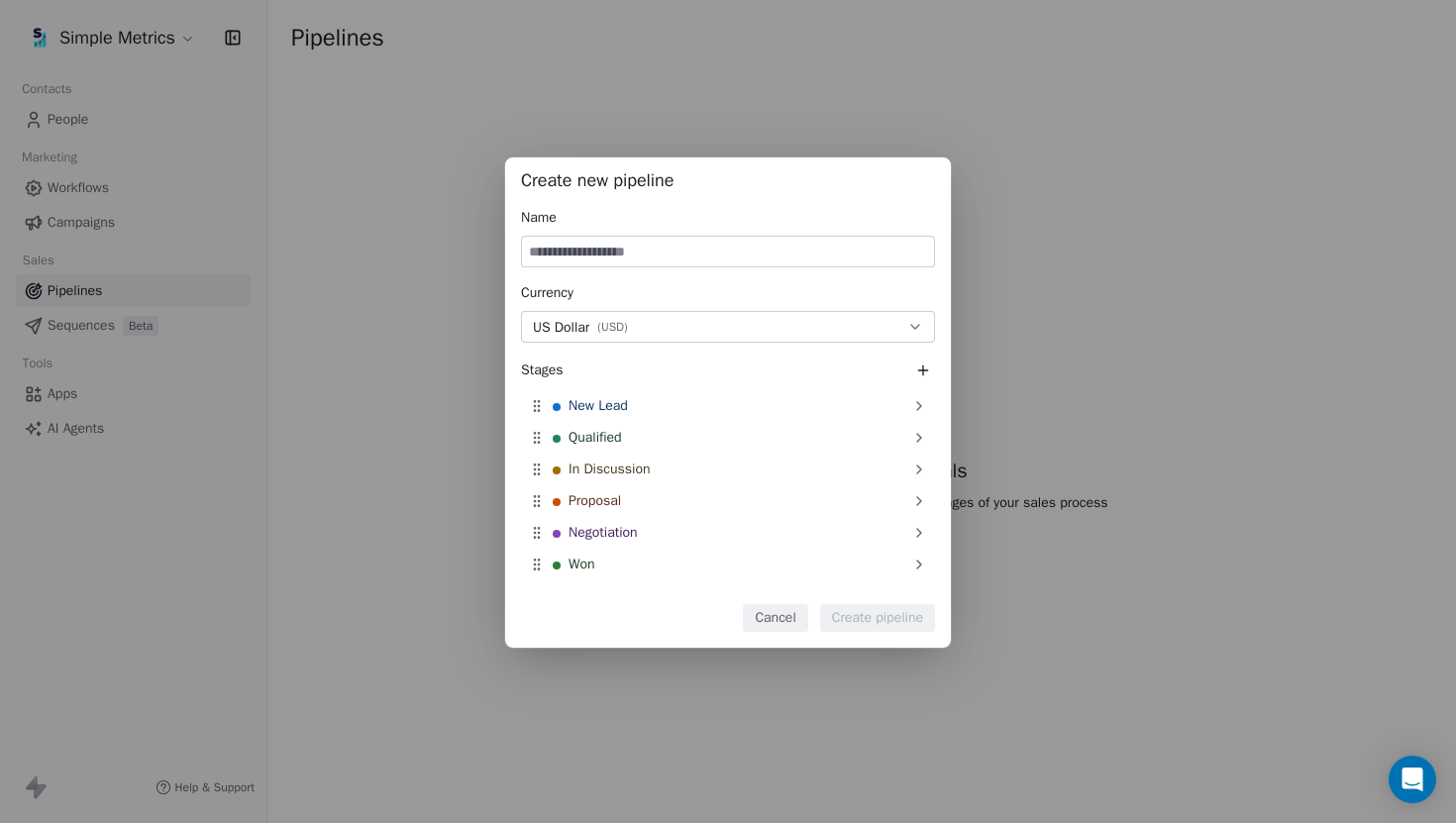 click on "US Dollar ( USD )" at bounding box center (728, 327) 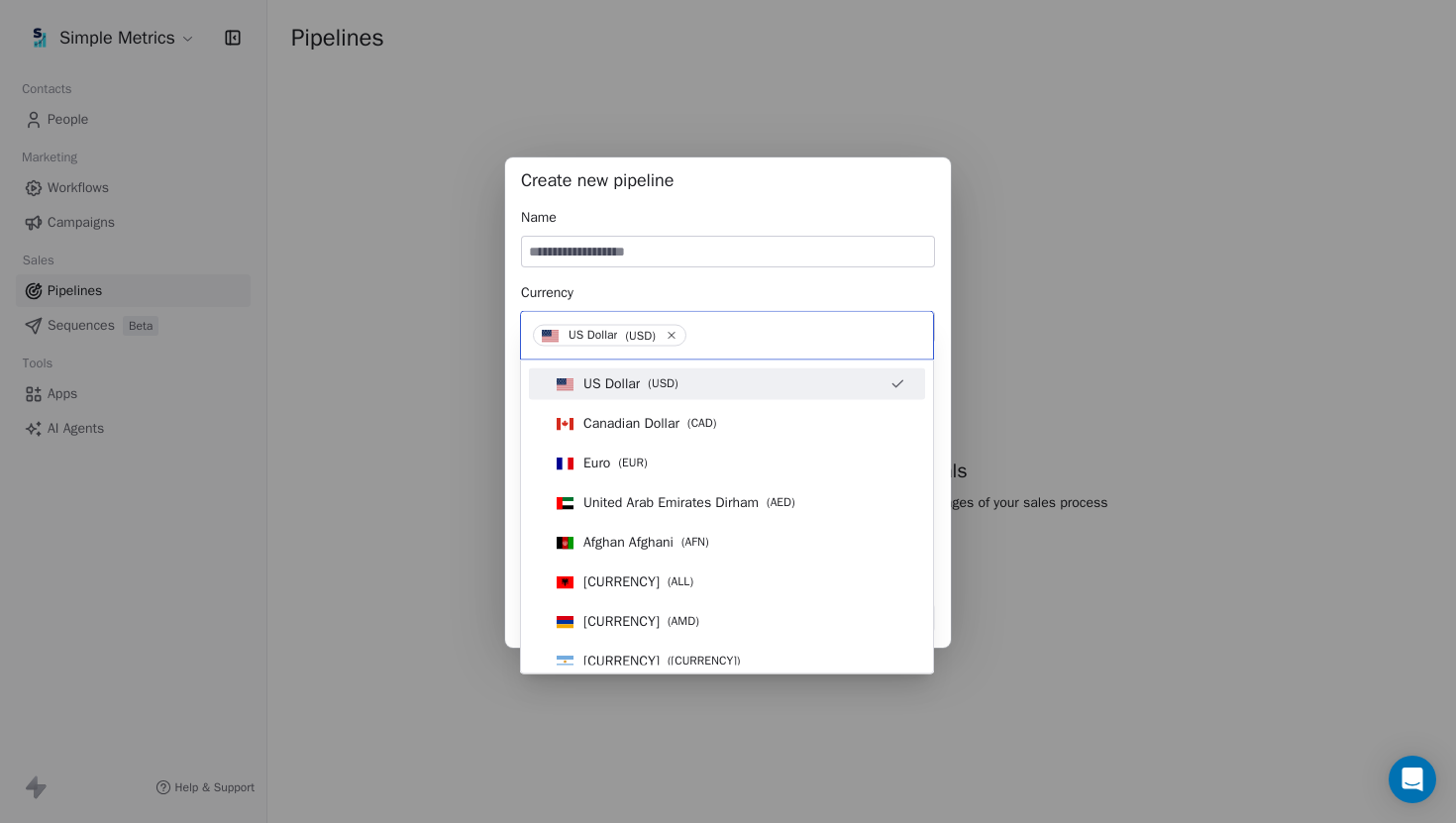 click on "Create new pipeline Name Currency US Dollar ( USD ) Stages New Lead Qualified In Discussion Proposal Negotiation Won Lost
To pick up a draggable item, press the space bar.
While dragging, use the arrow keys to move the item.
Press space again to drop the item in its new position, or press escape to cancel.
Cancel Create pipeline" at bounding box center (728, 411) 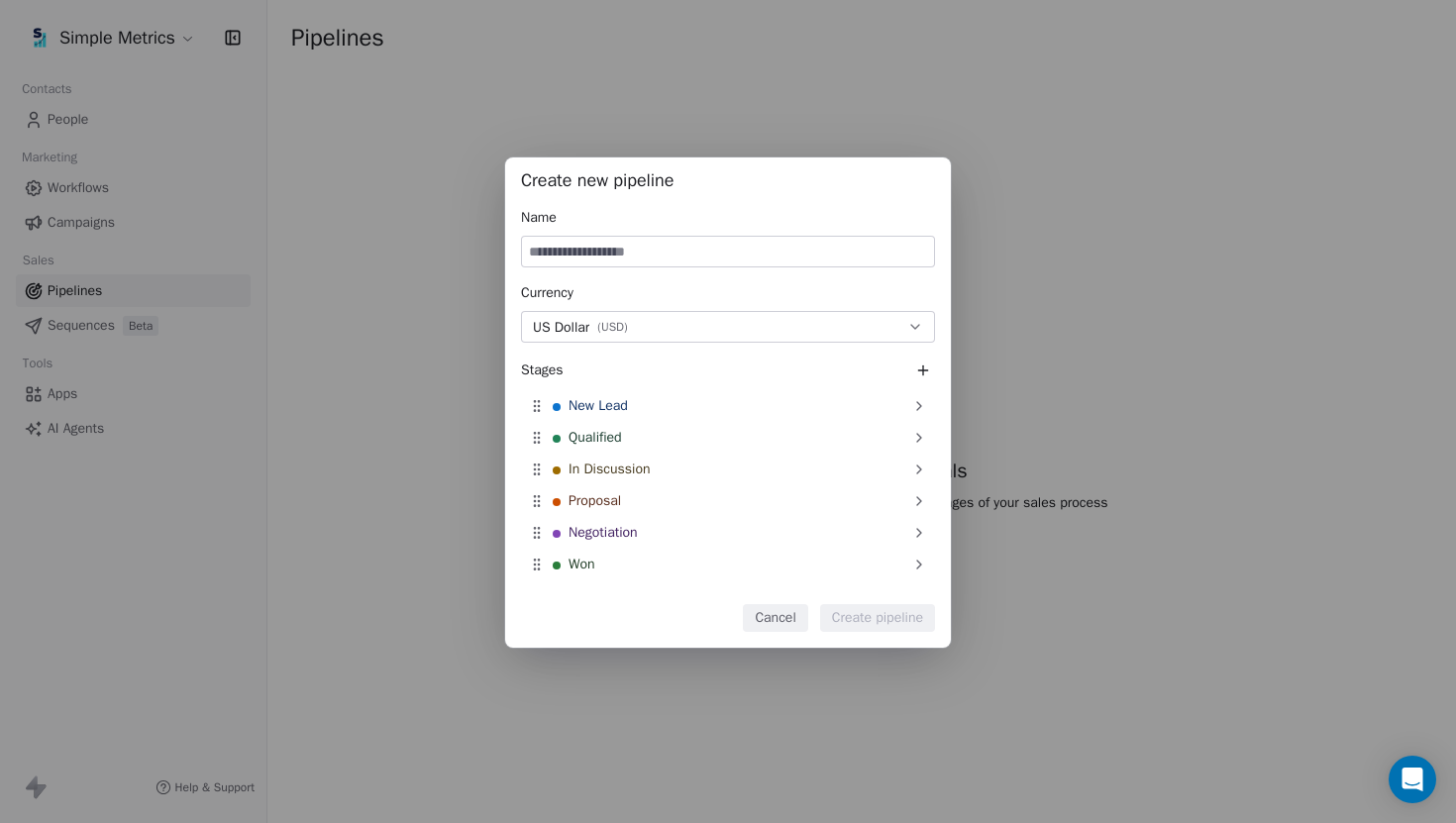 click on "Cancel" at bounding box center [775, 618] 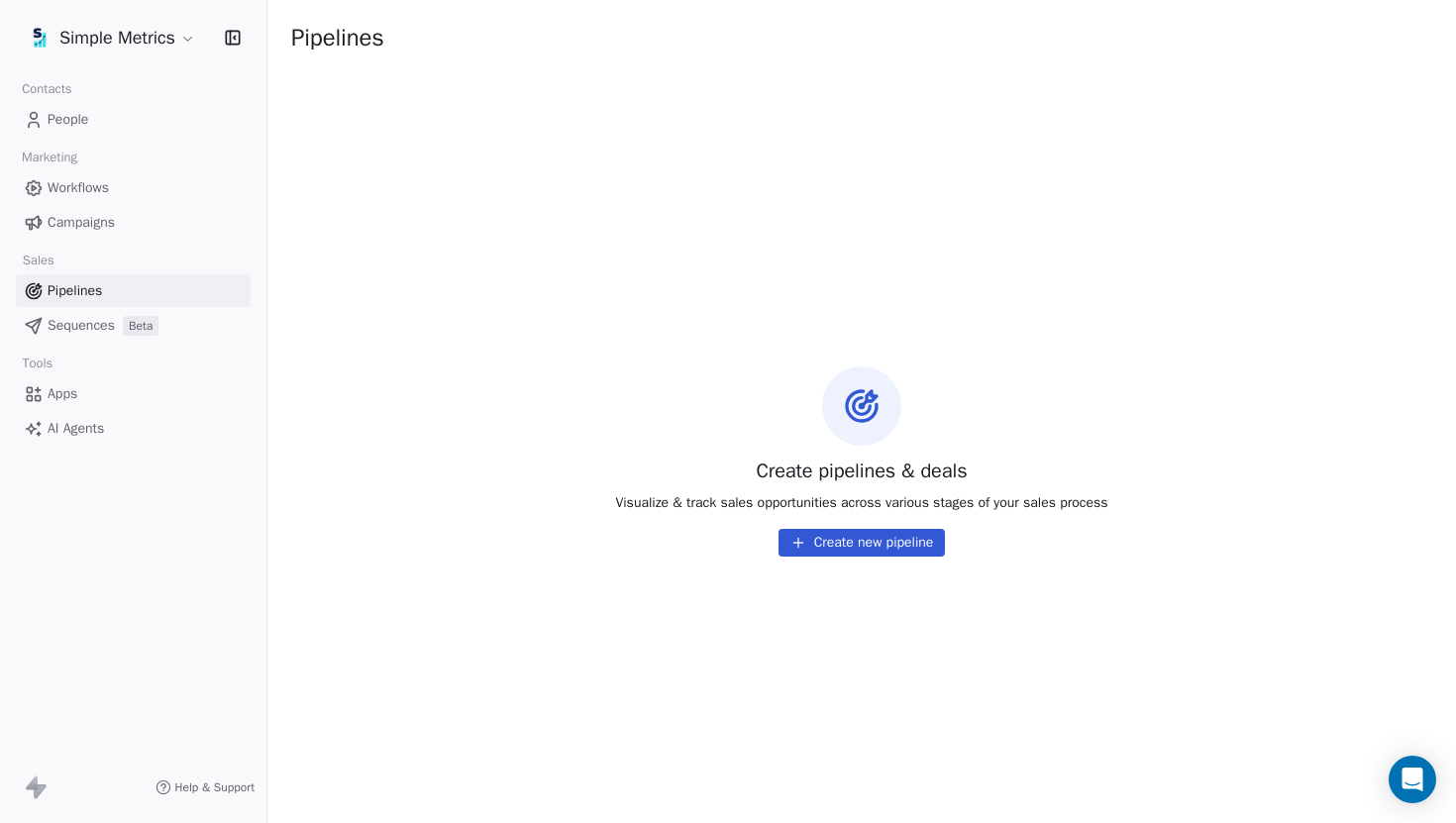 click on "Visualize & track sales opportunities across various stages of your sales process" at bounding box center [861, 503] 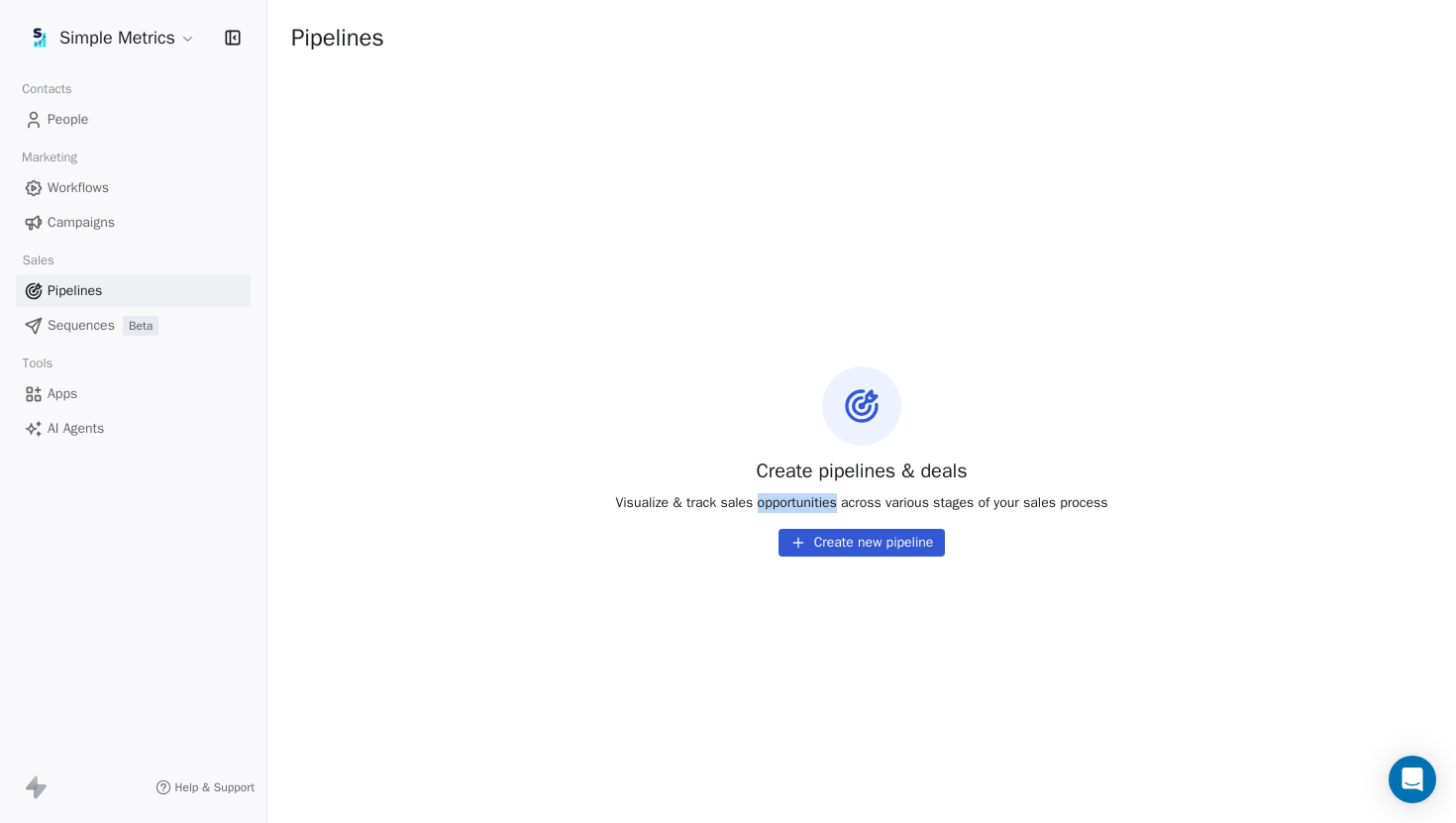 click on "Visualize & track sales opportunities across various stages of your sales process" at bounding box center (861, 503) 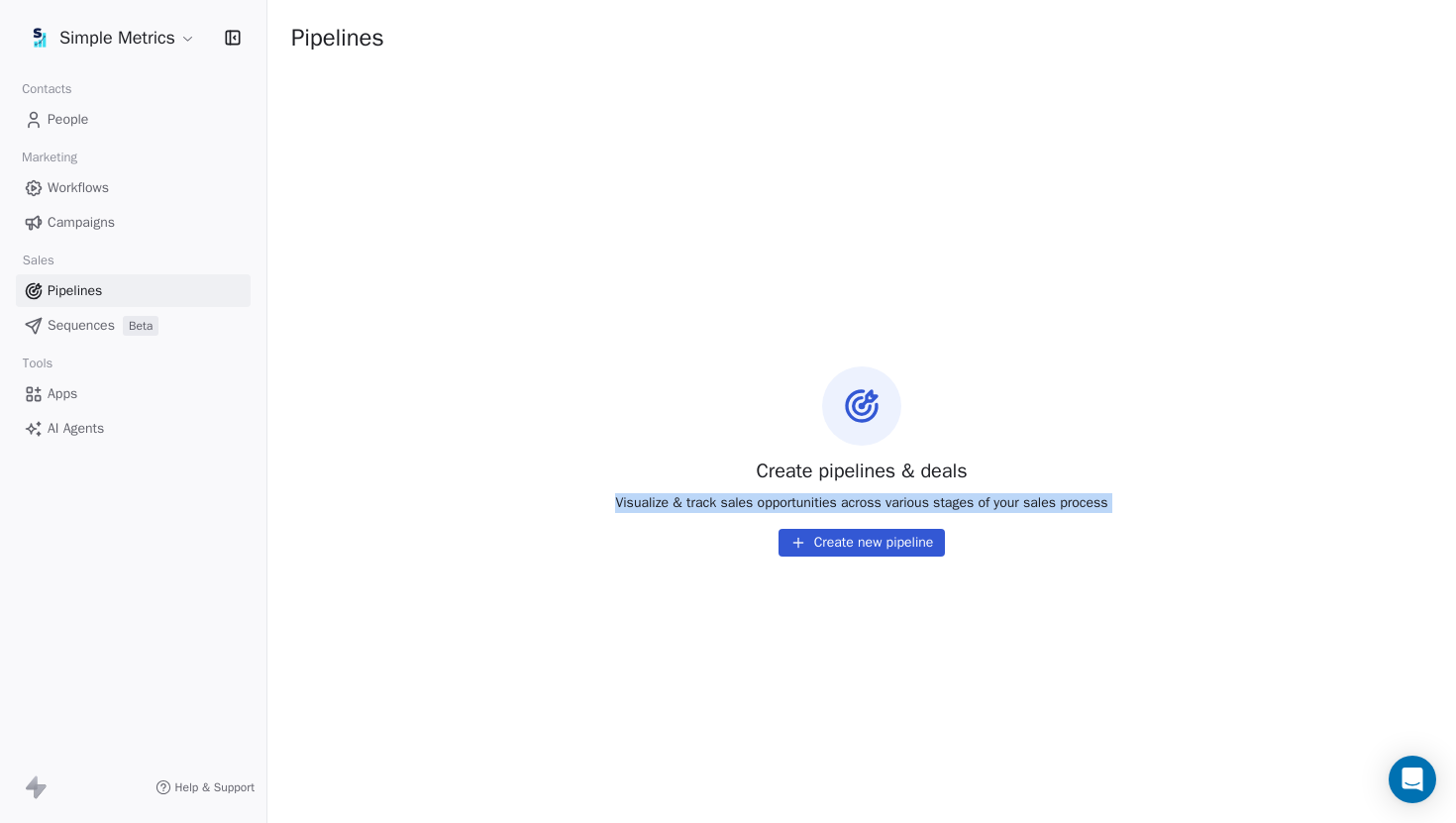 click on "Visualize & track sales opportunities across various stages of your sales process" at bounding box center (861, 503) 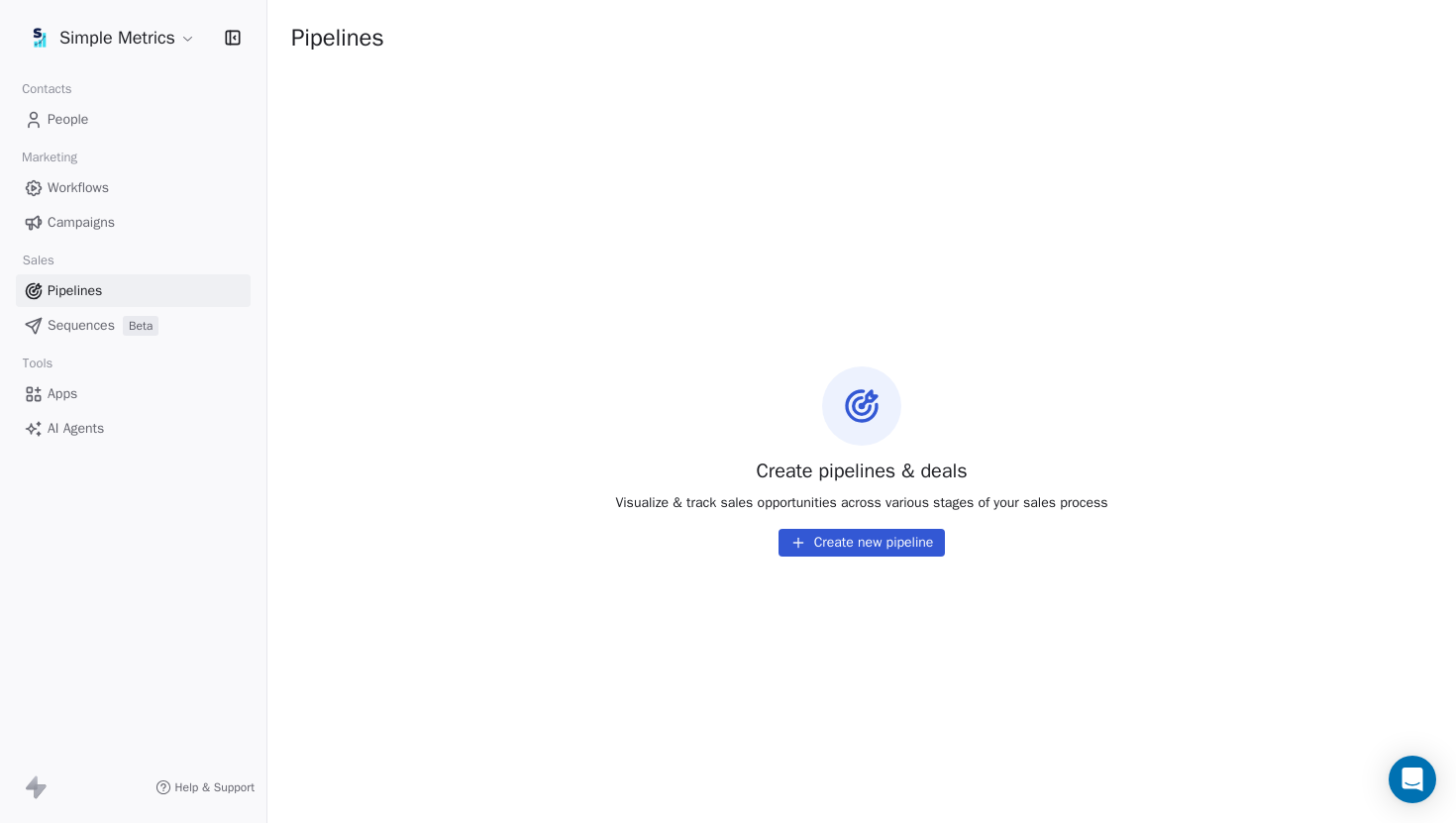 click on "Sequences" at bounding box center [81, 325] 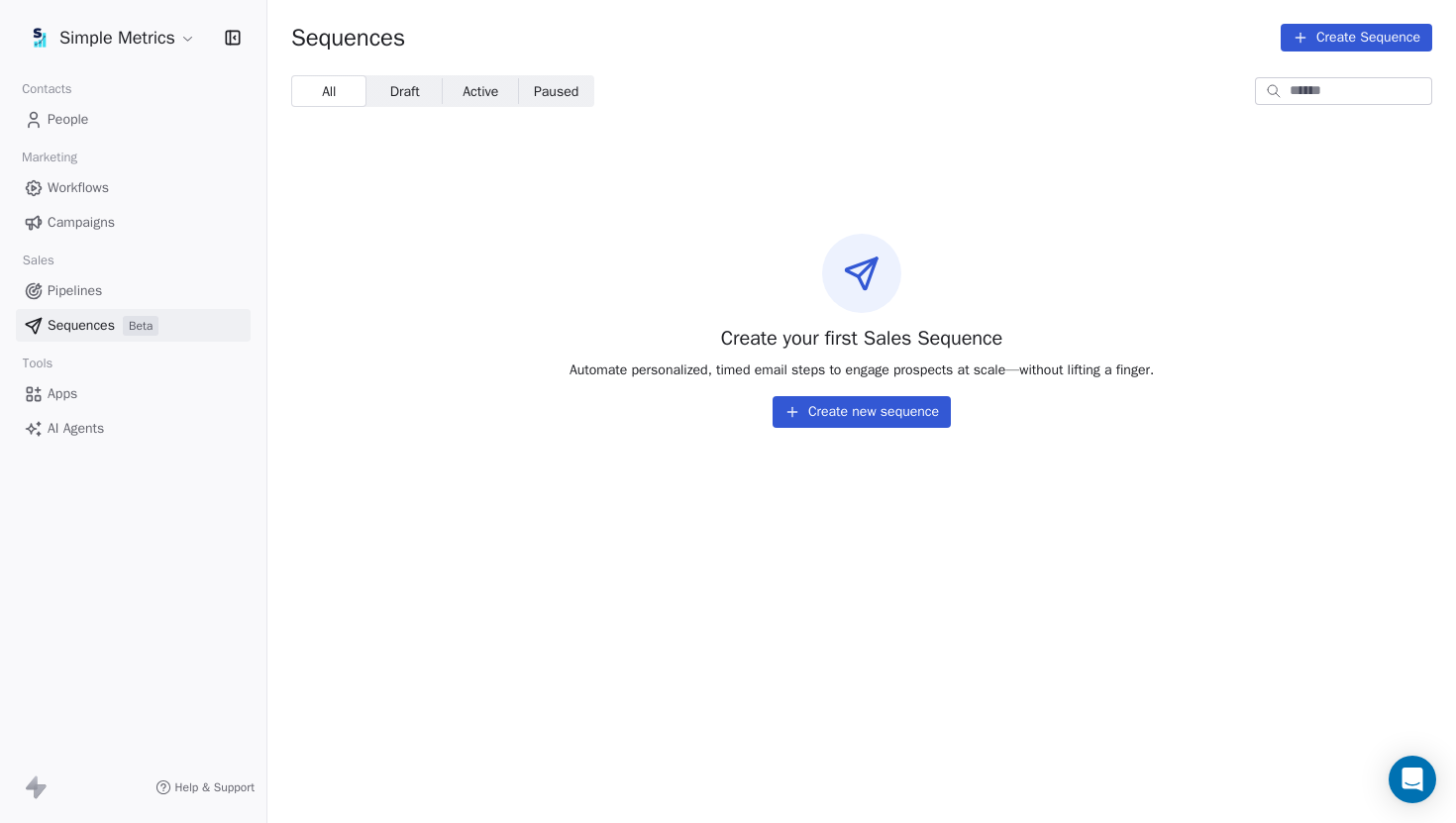 click on "Pipelines" at bounding box center (133, 290) 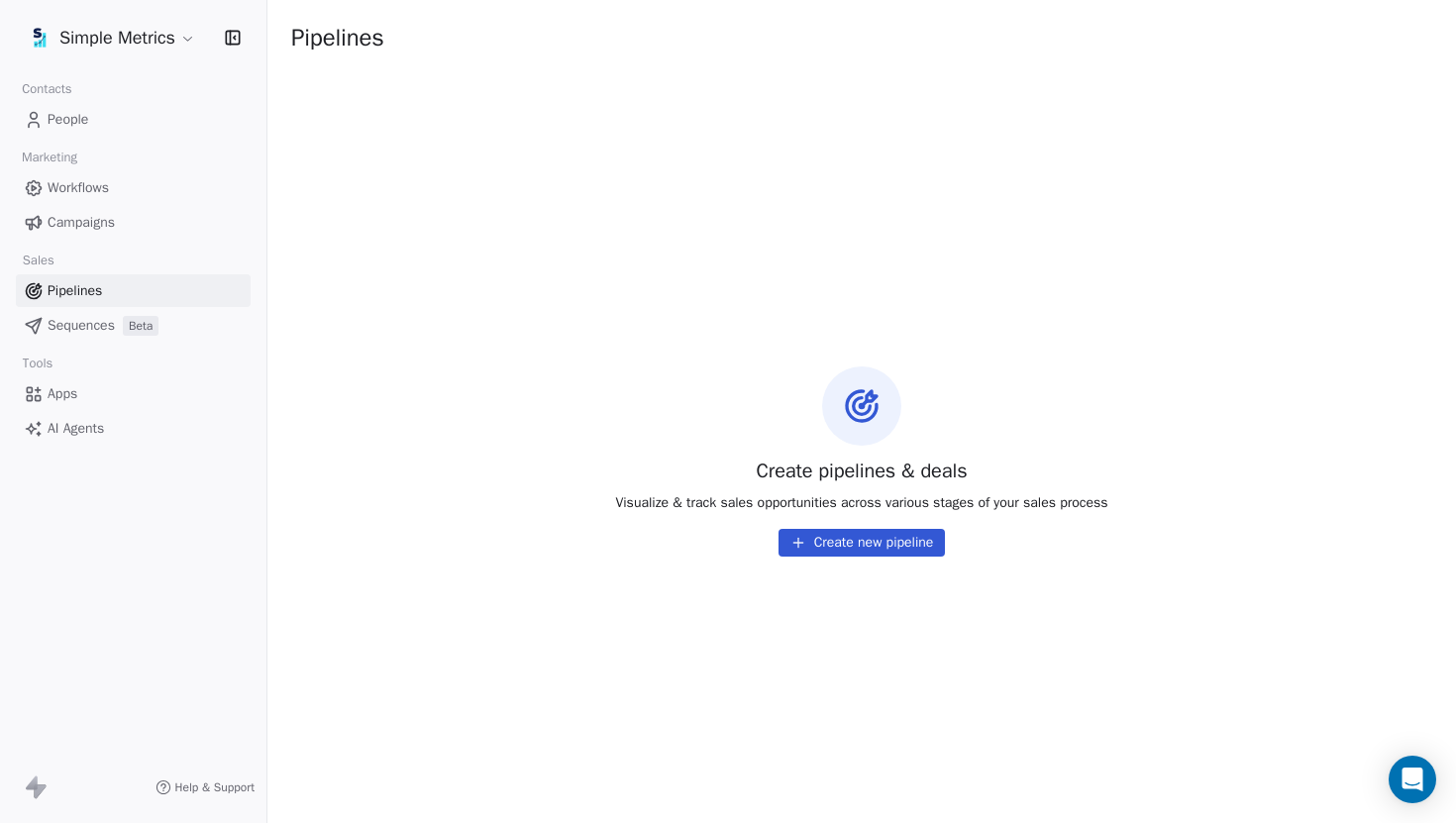 click on "Apps" at bounding box center [133, 393] 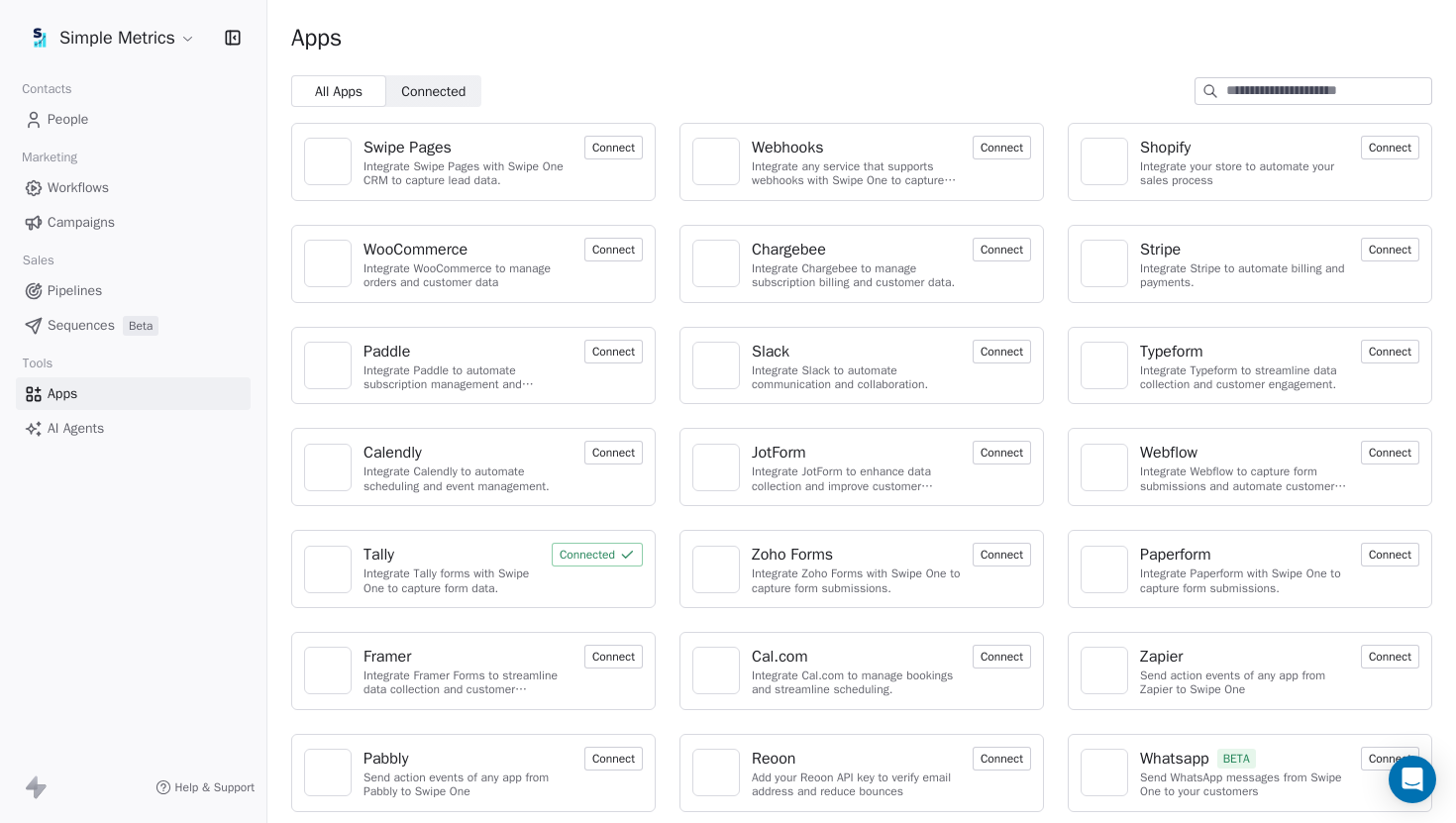 scroll, scrollTop: 4, scrollLeft: 0, axis: vertical 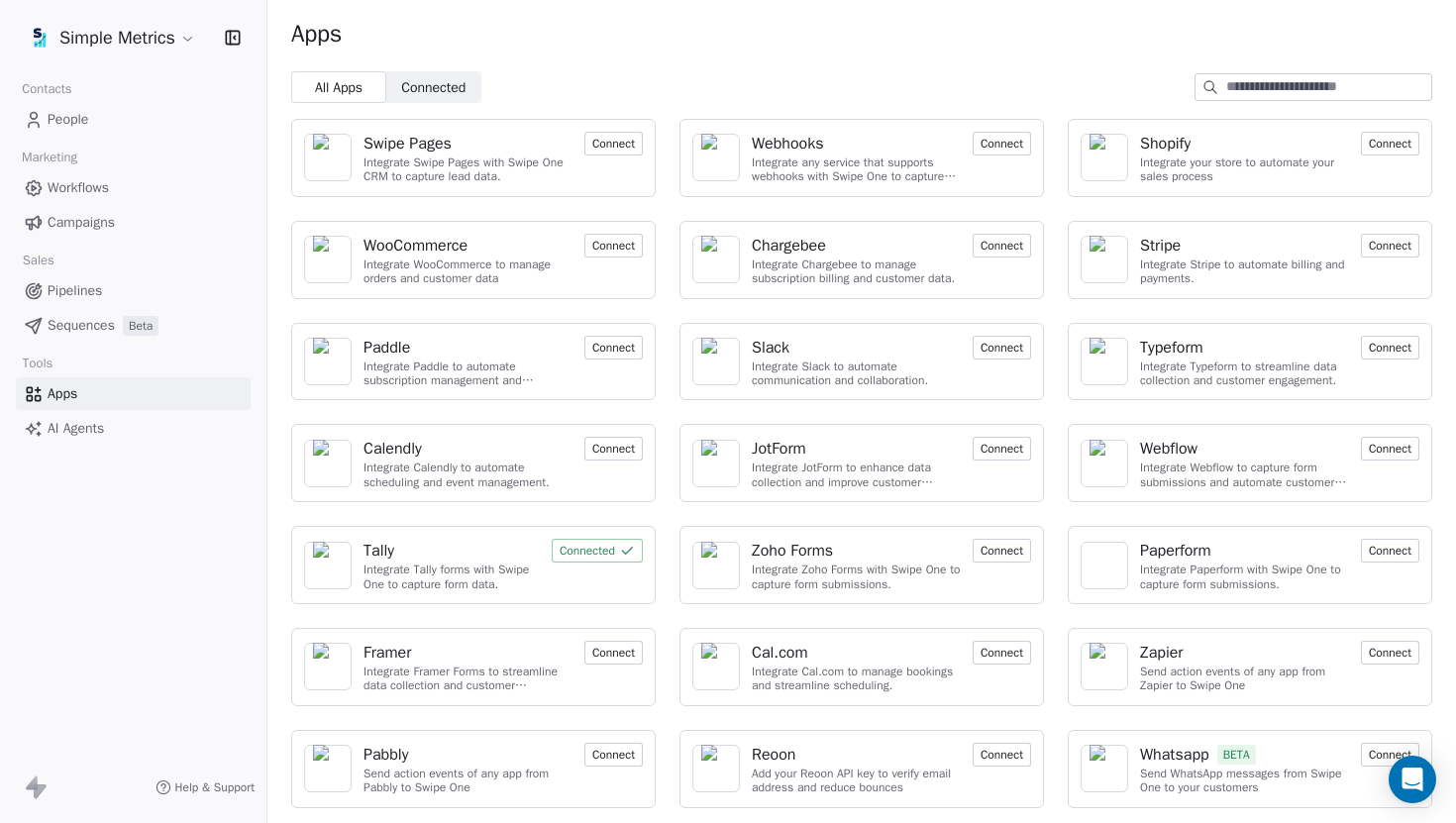 click on "Connected" at bounding box center (433, 87) 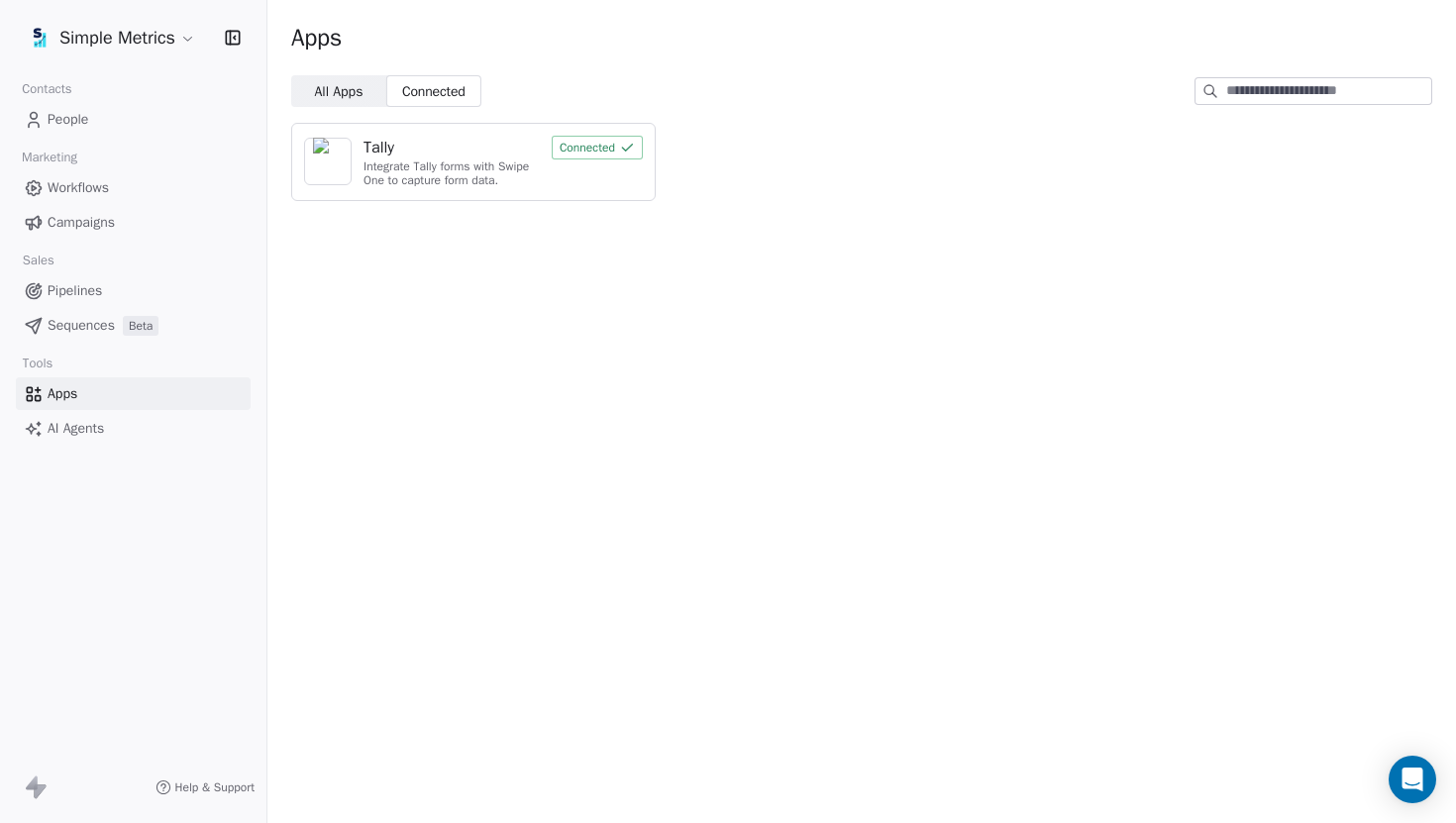 scroll, scrollTop: 0, scrollLeft: 0, axis: both 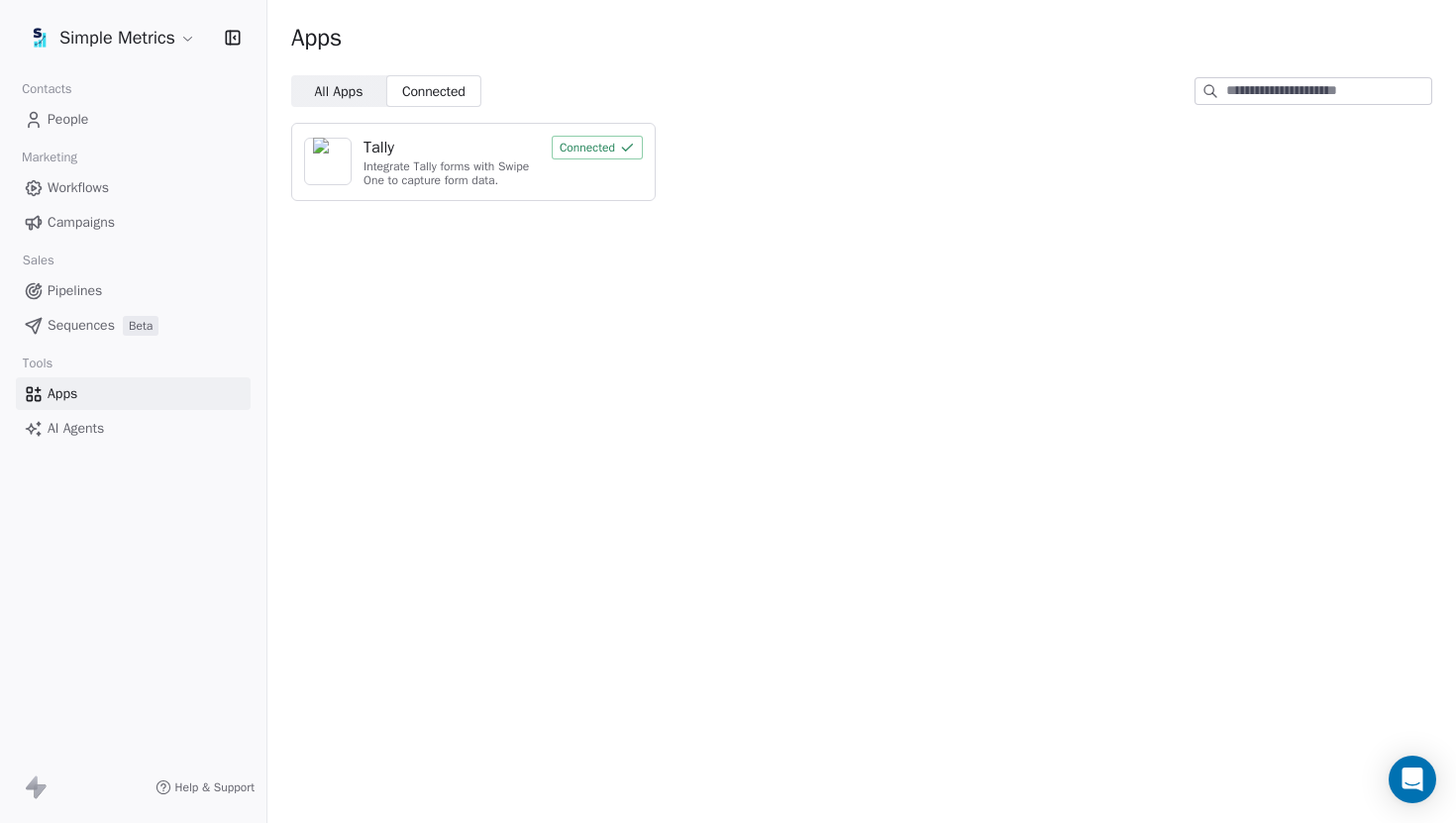 click on "All Apps" at bounding box center [338, 91] 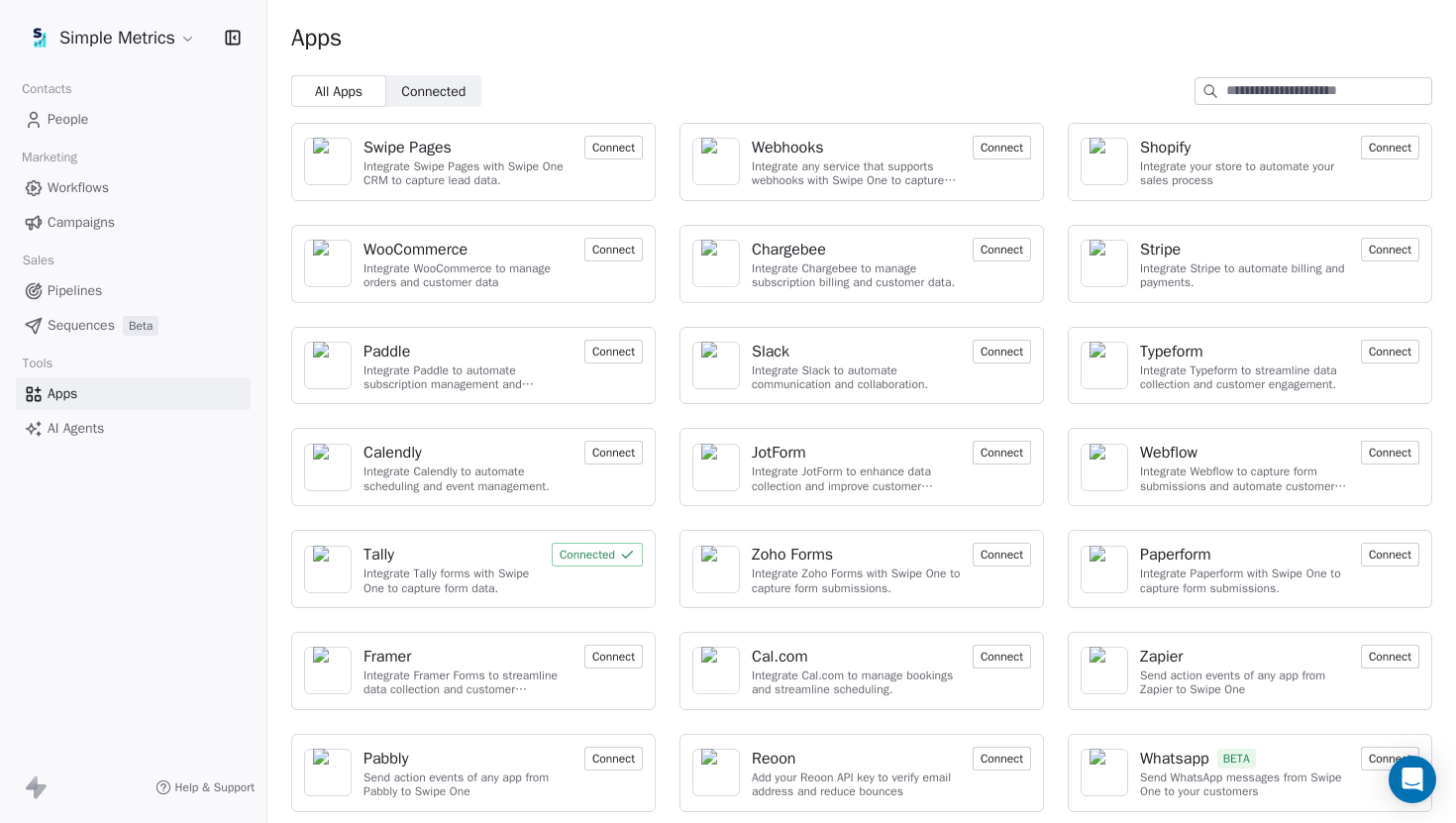 click on "Beta" at bounding box center (141, 326) 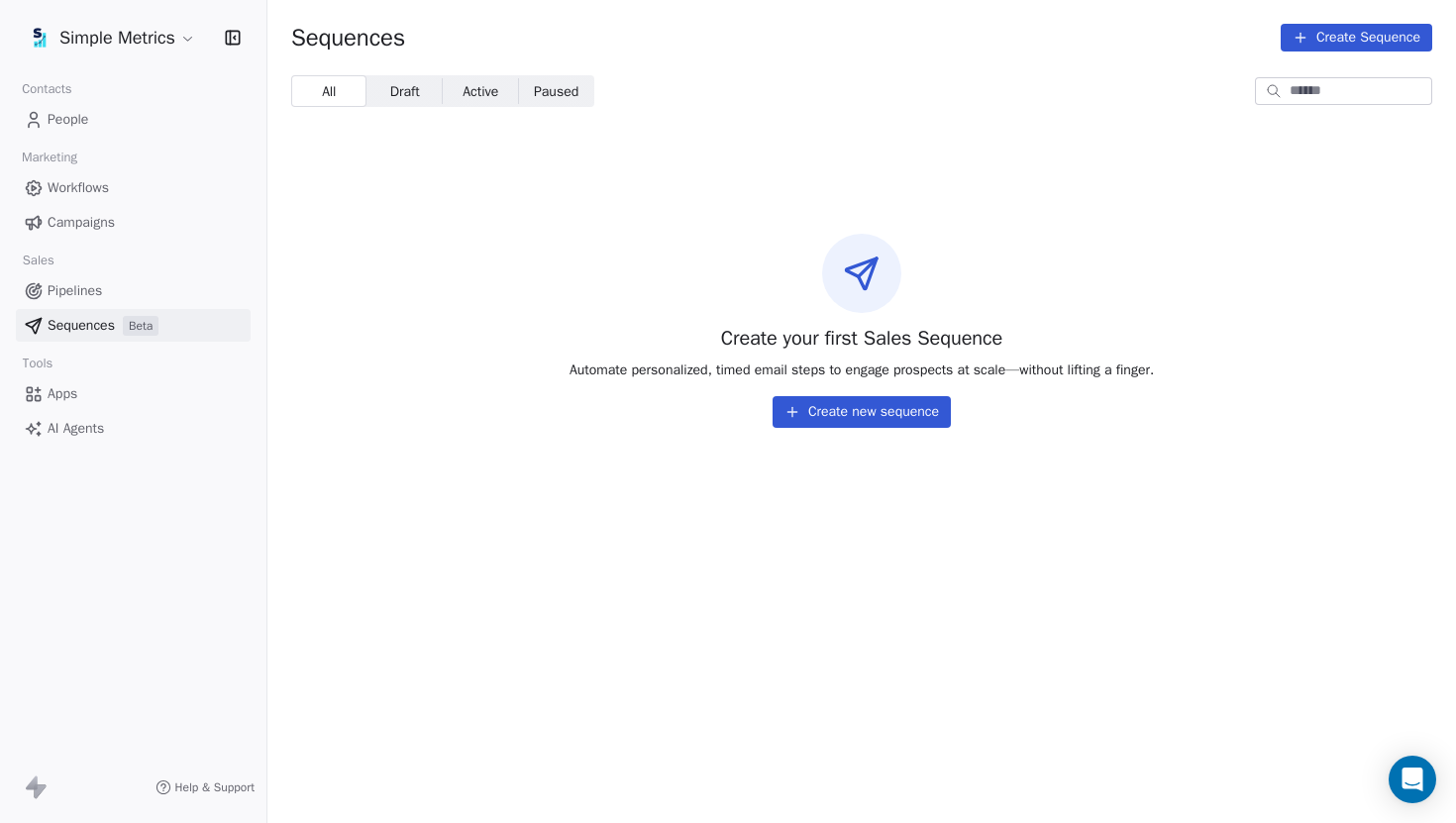 click on "Pipelines" at bounding box center [133, 290] 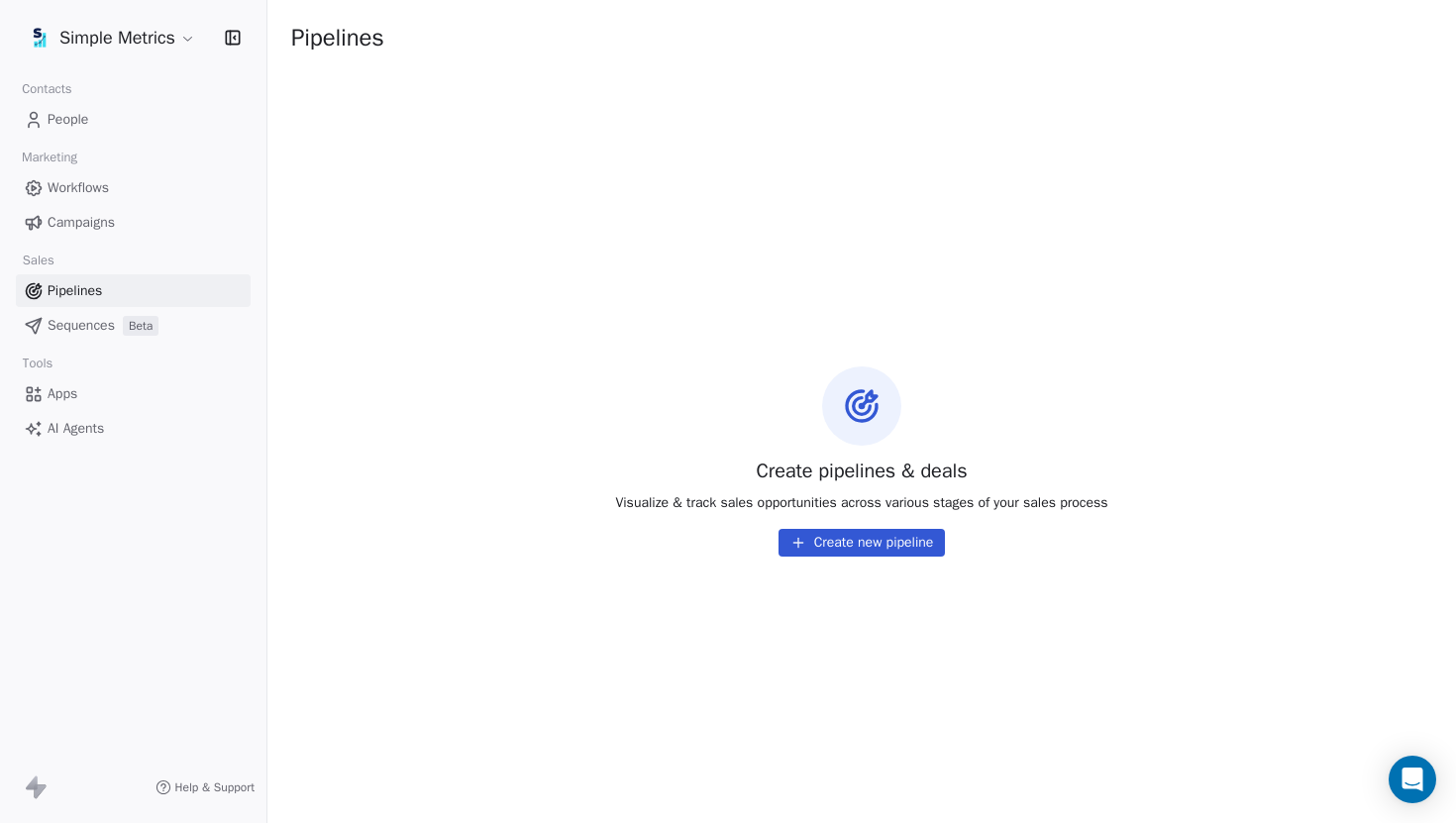 click on "Campaigns" at bounding box center (133, 222) 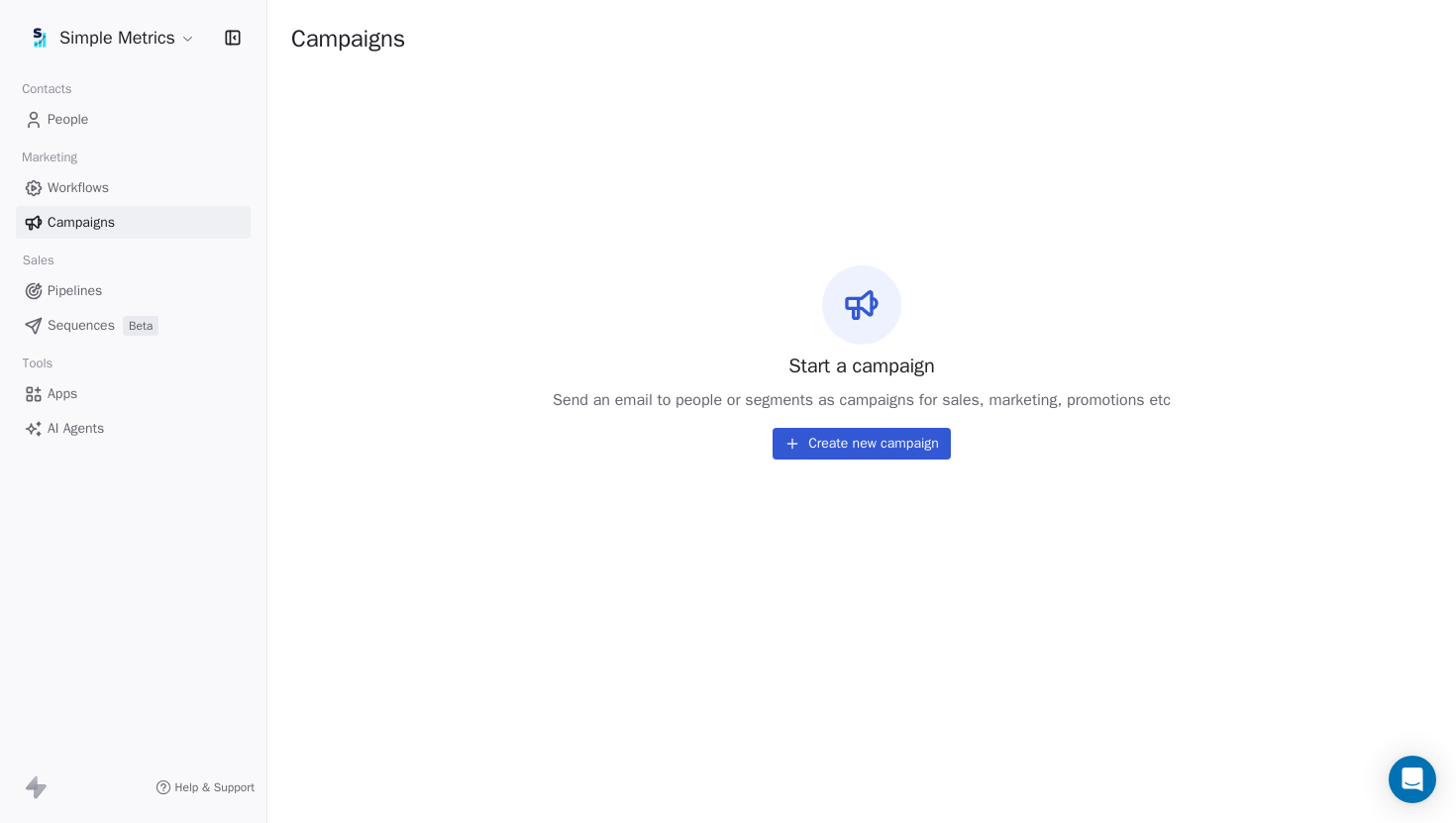 click on "Workflows" at bounding box center [133, 187] 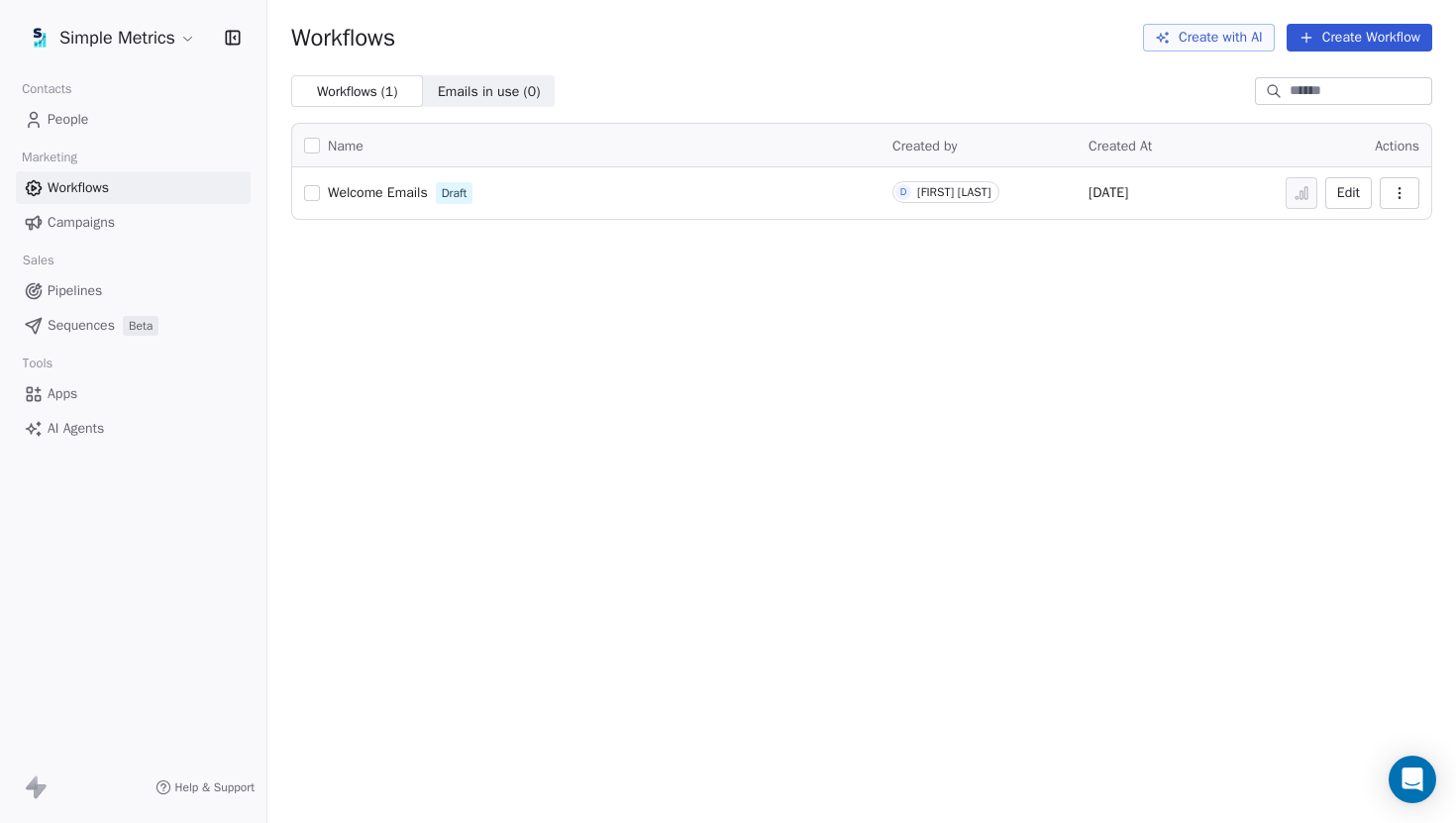 click on "People" at bounding box center (133, 119) 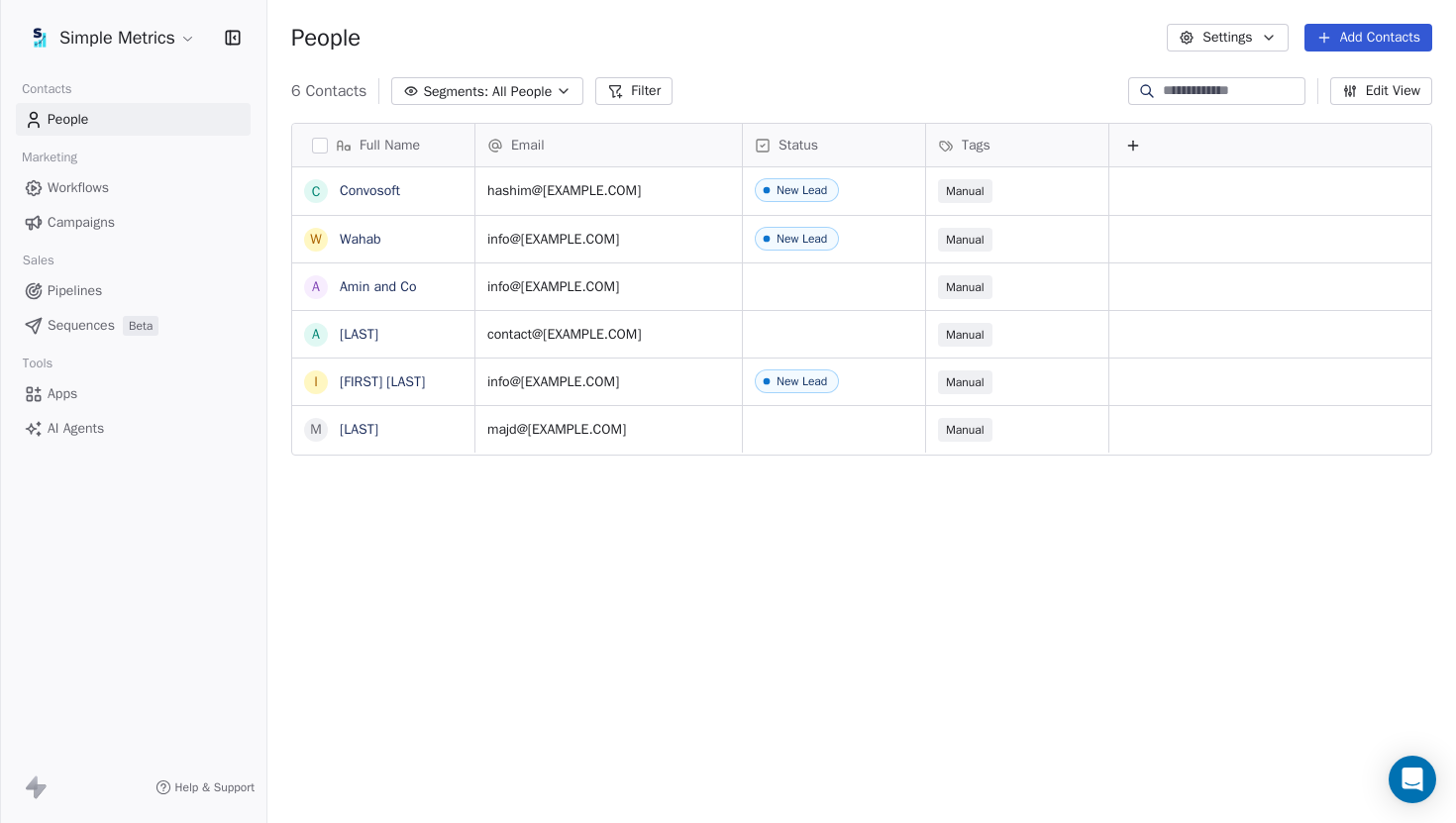 scroll, scrollTop: 0, scrollLeft: 1, axis: horizontal 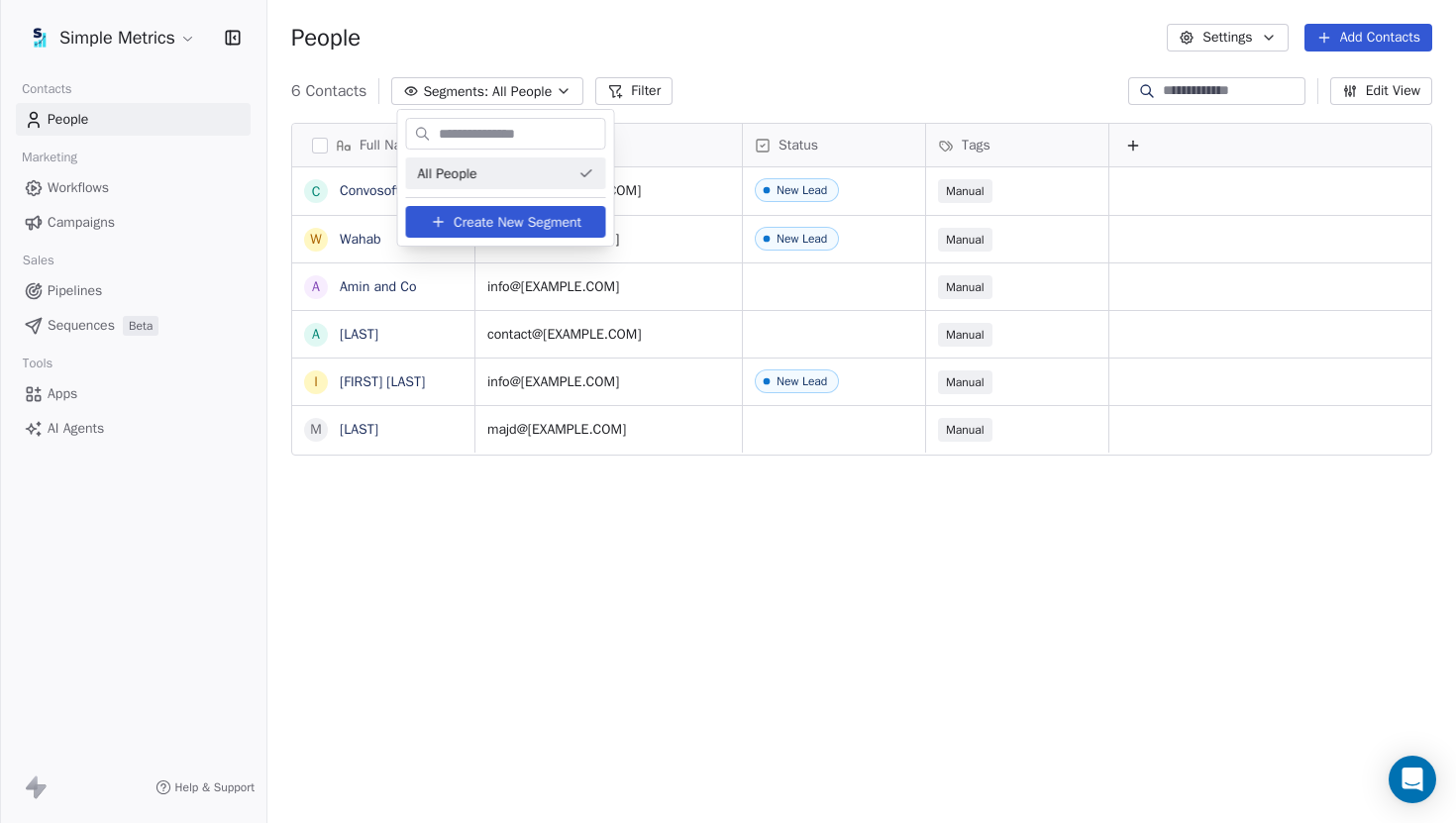 click on "Full Name C Convosoft W Wahab A Amin and Co A Asim I Ijlal Haider M Majd Email Status Tags hashim@[EXAMPLE.COM] New Lead Manual info@[EXAMPLE.COM] New Lead Manual info@[EXAMPLE.COM] Manual contact@[EXAMPLE.COM] Manual info@[EXAMPLE.COM] New Lead Manual majd@[EXAMPLE.COM] Manual
To pick up a draggable item, press the space bar.
While dragging, use the arrow keys to move the item.
Press space again to drop the item in its new position, or press escape to cancel.
All People Create New Segment" at bounding box center [728, 411] 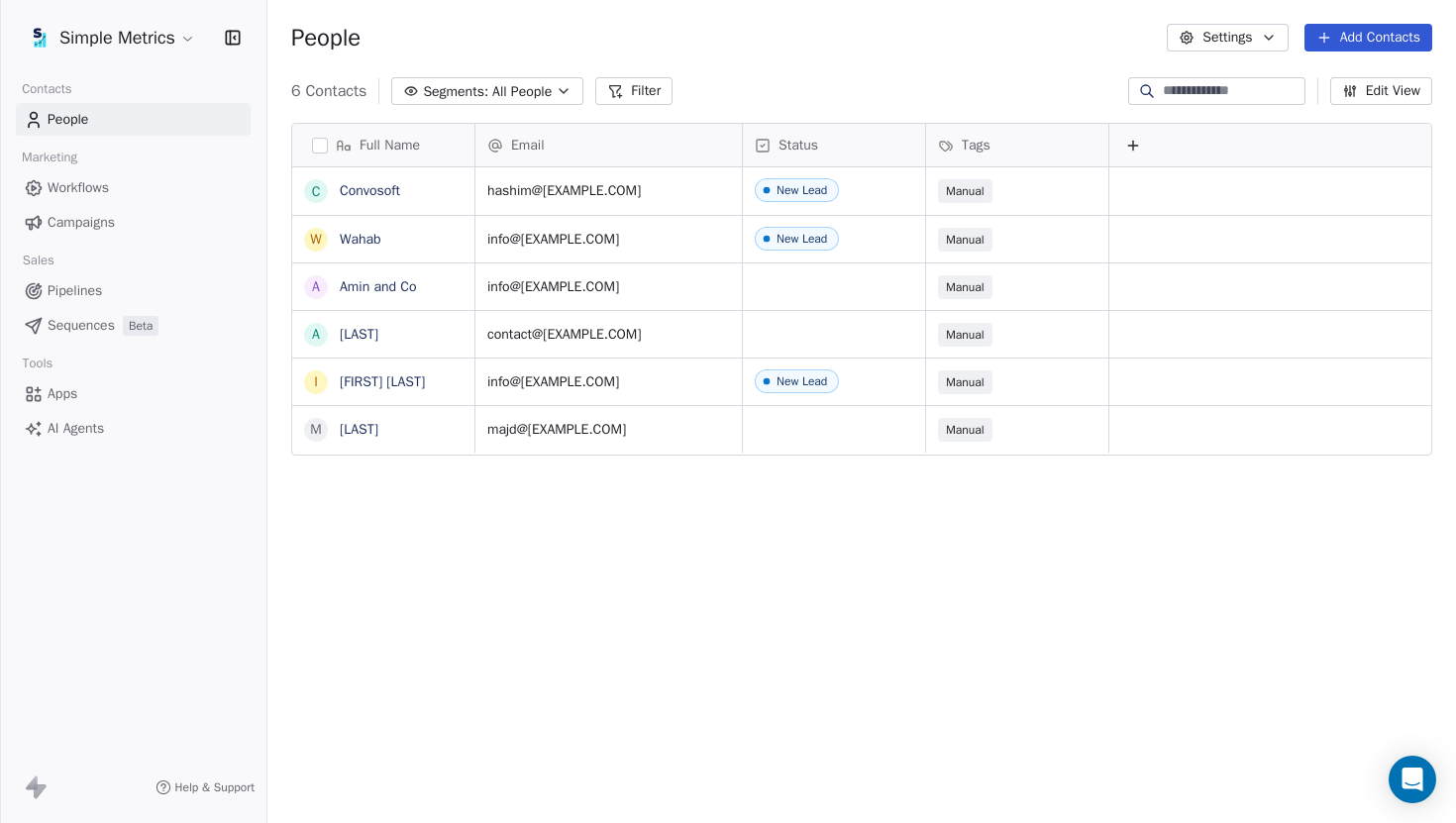 click on "Pipelines" at bounding box center (133, 290) 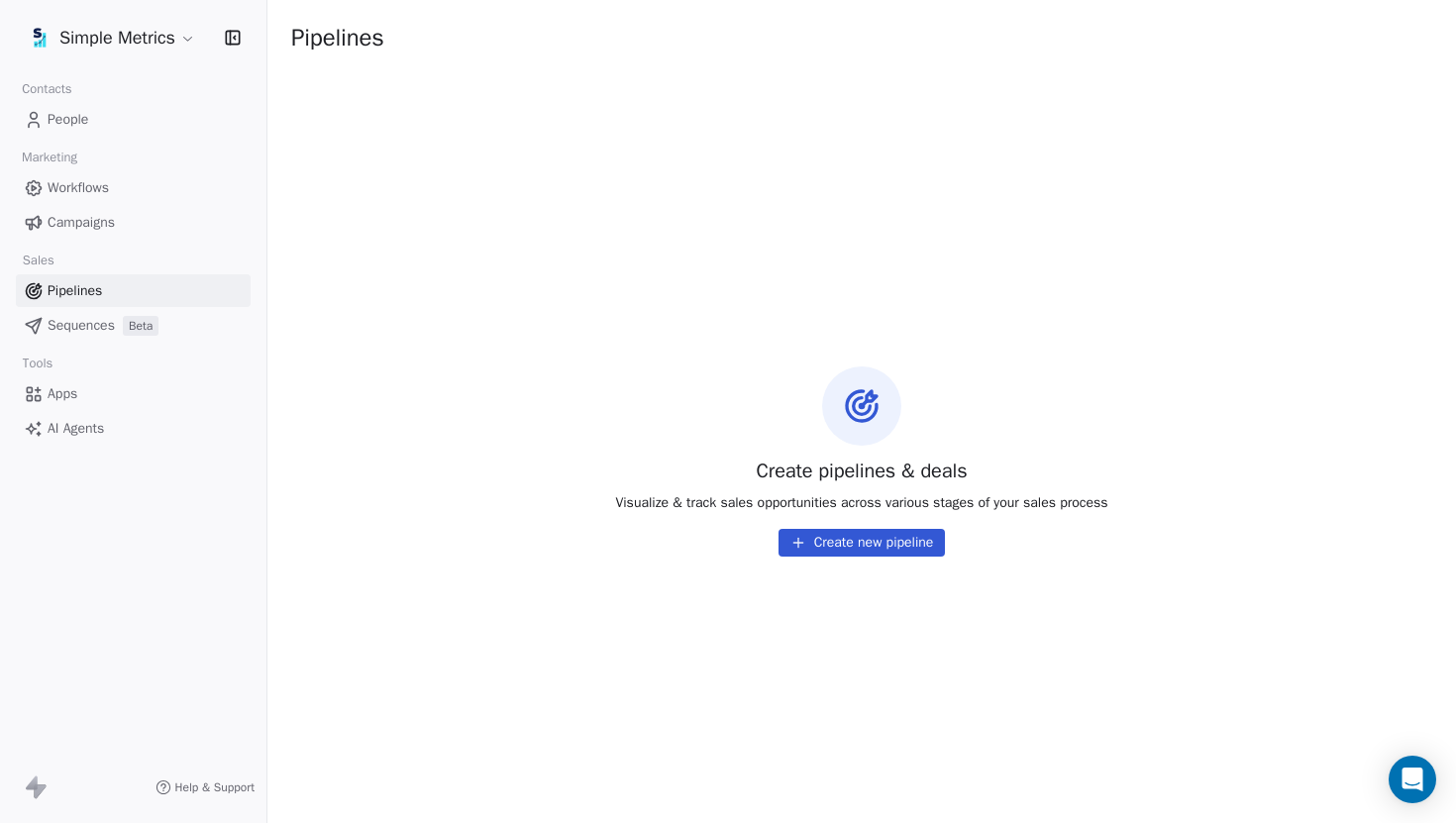 click on "Sequences" at bounding box center (81, 325) 